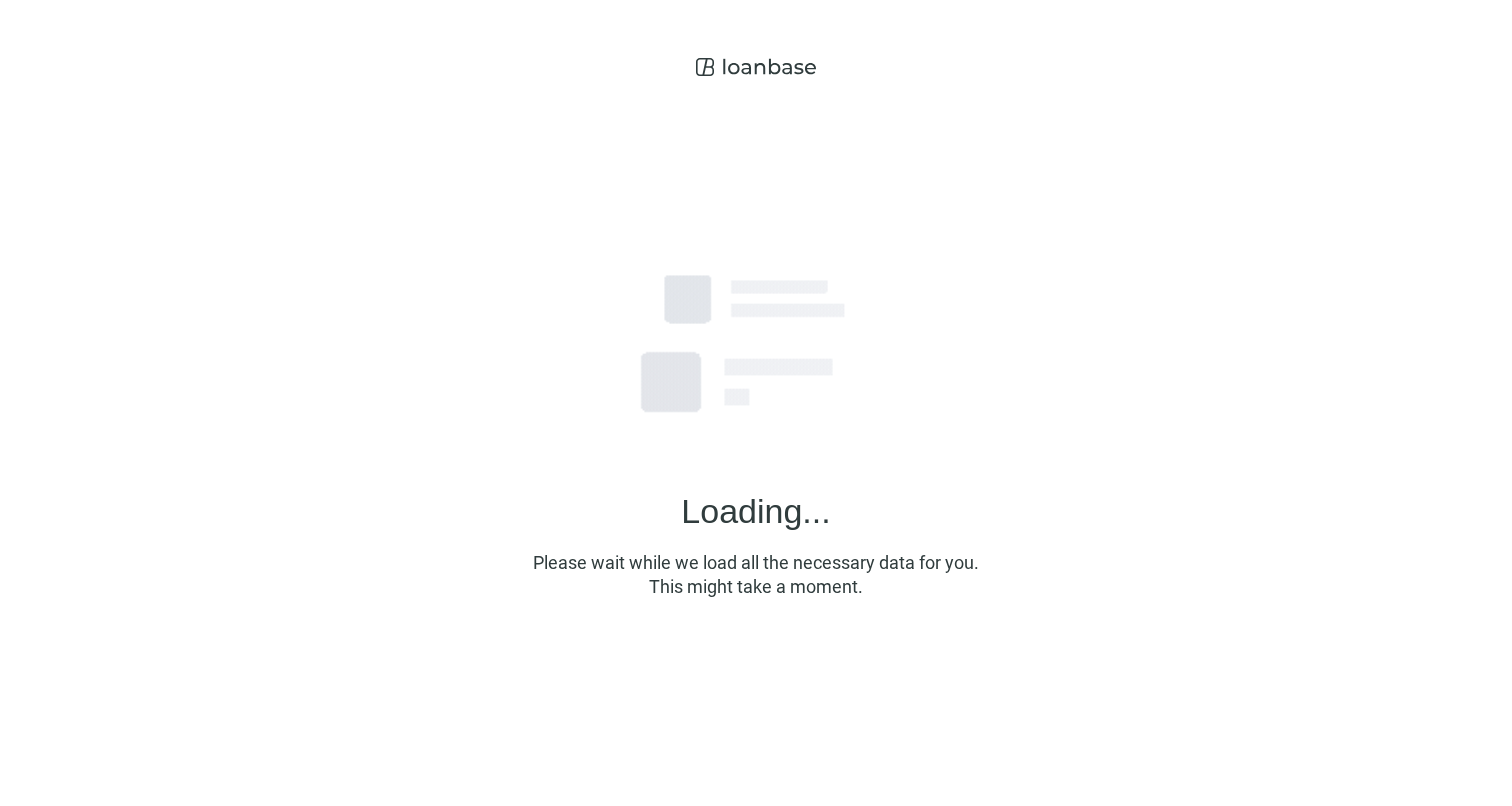 scroll, scrollTop: 0, scrollLeft: 0, axis: both 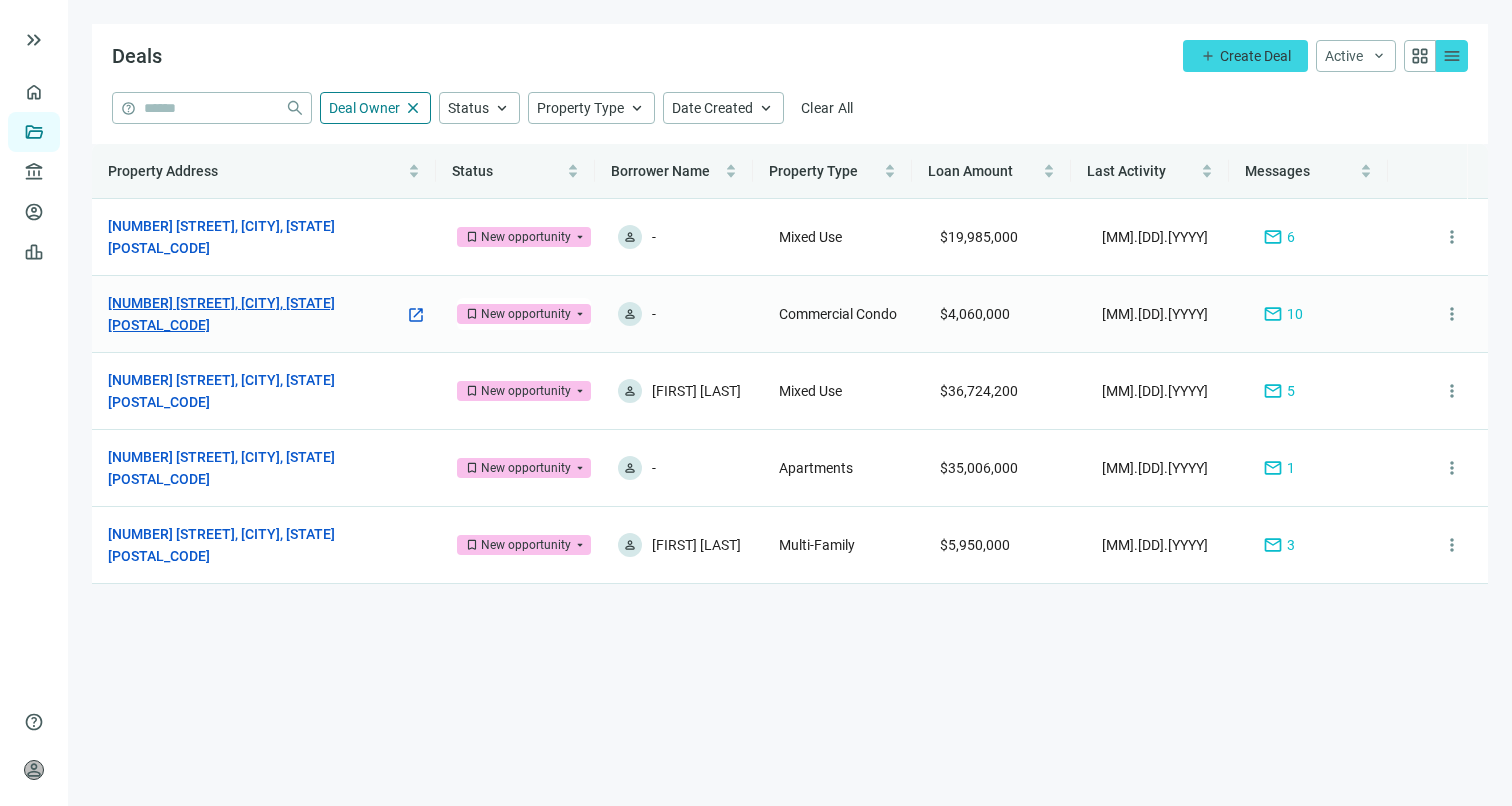 click on "[NUMBER] [STREET], [CITY], [STATE] [POSTAL_CODE]" at bounding box center (256, 314) 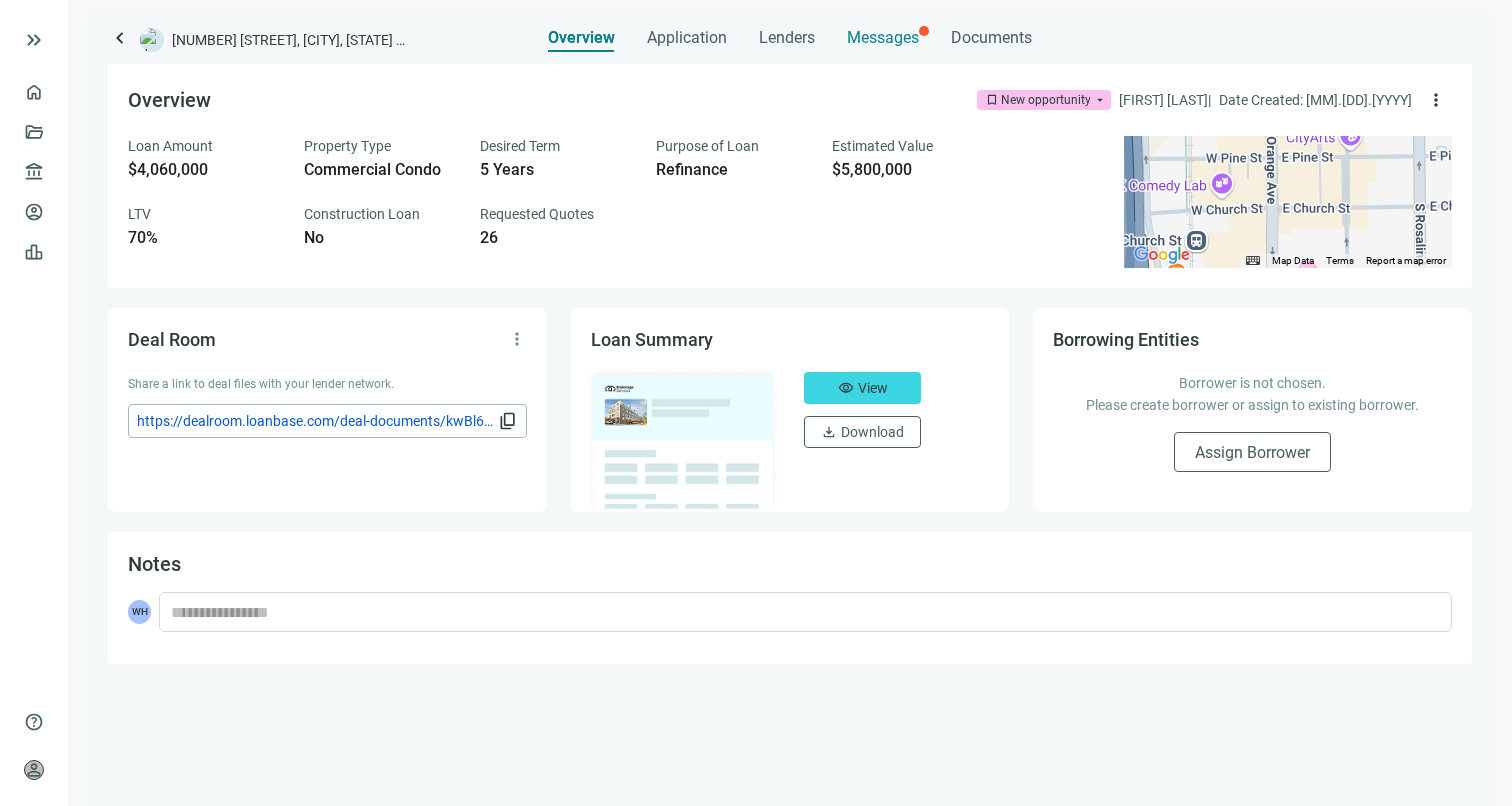 click on "Messages" at bounding box center (883, 37) 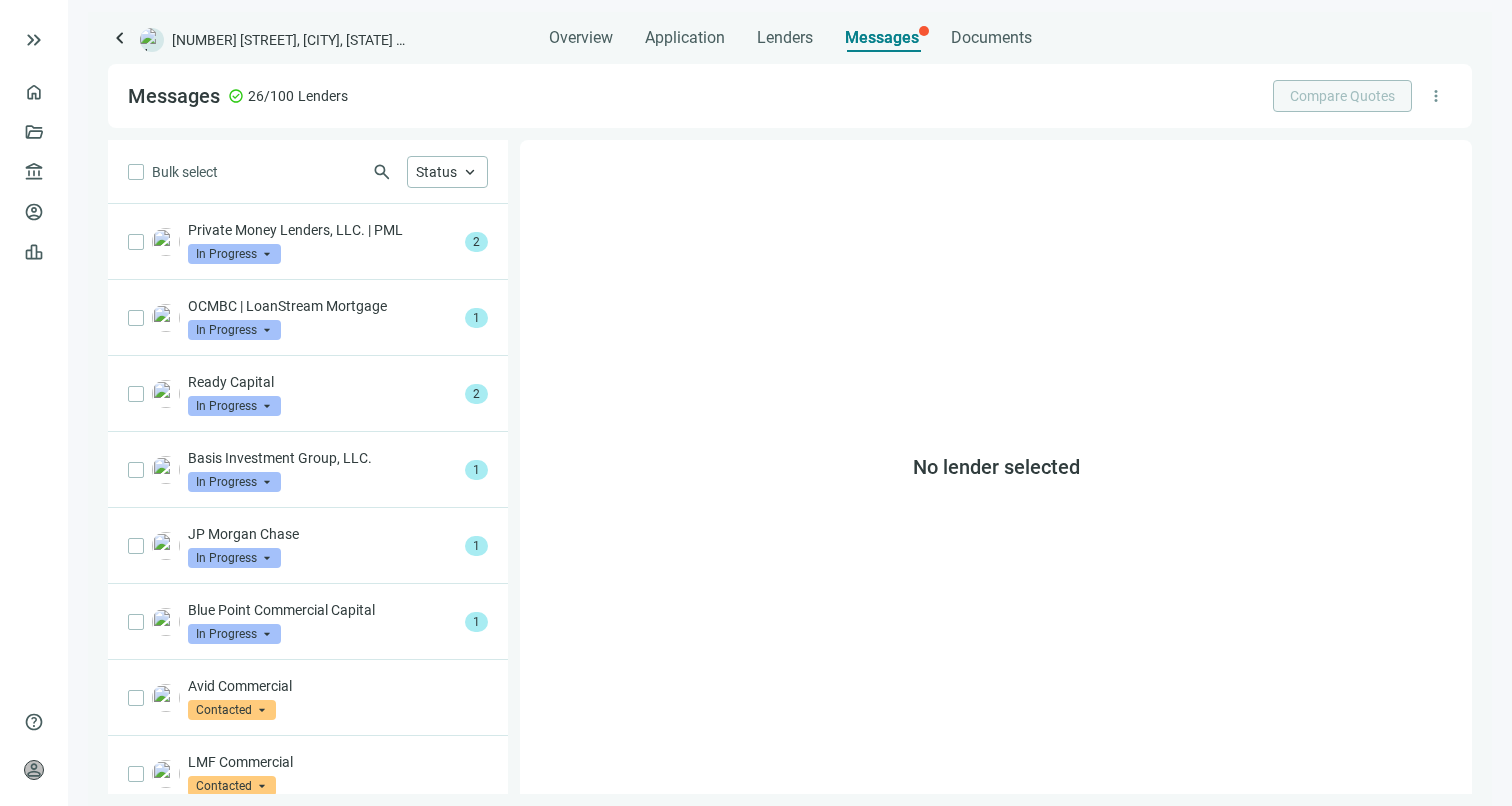 click on "Overview Application Lenders Messages Documents" at bounding box center (790, 32) 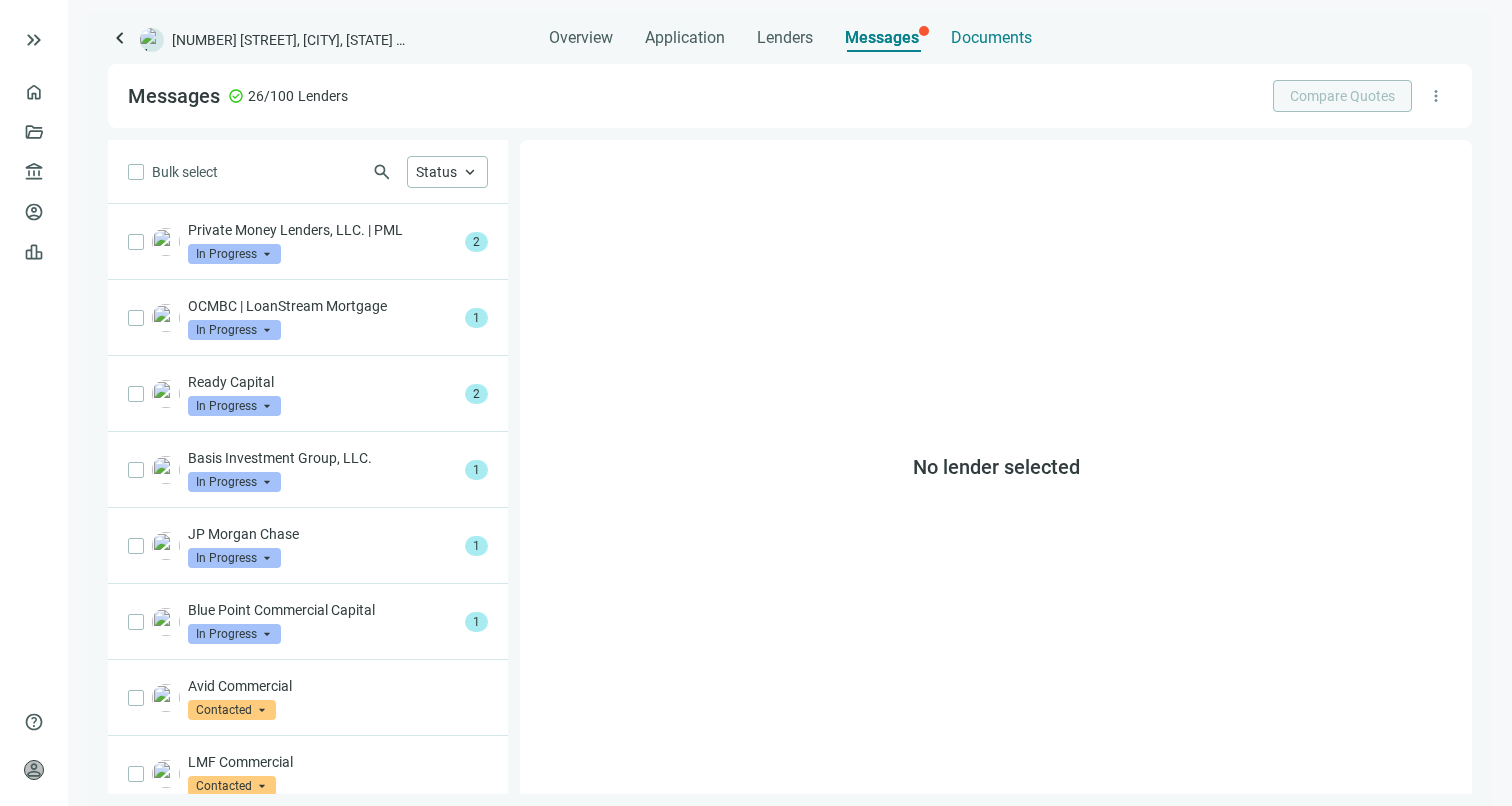 click on "Documents" at bounding box center [991, 38] 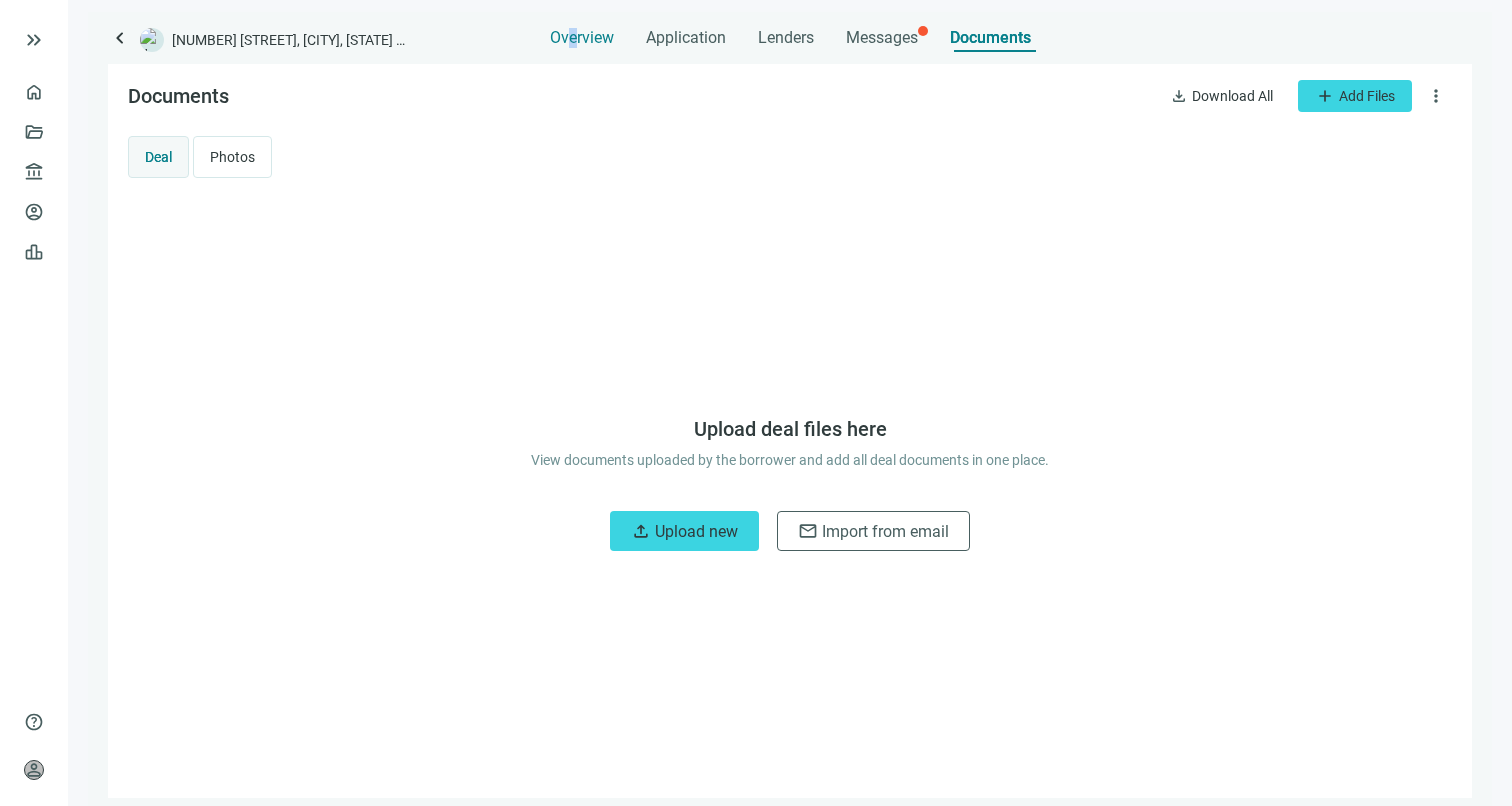 click on "Overview" at bounding box center [582, 38] 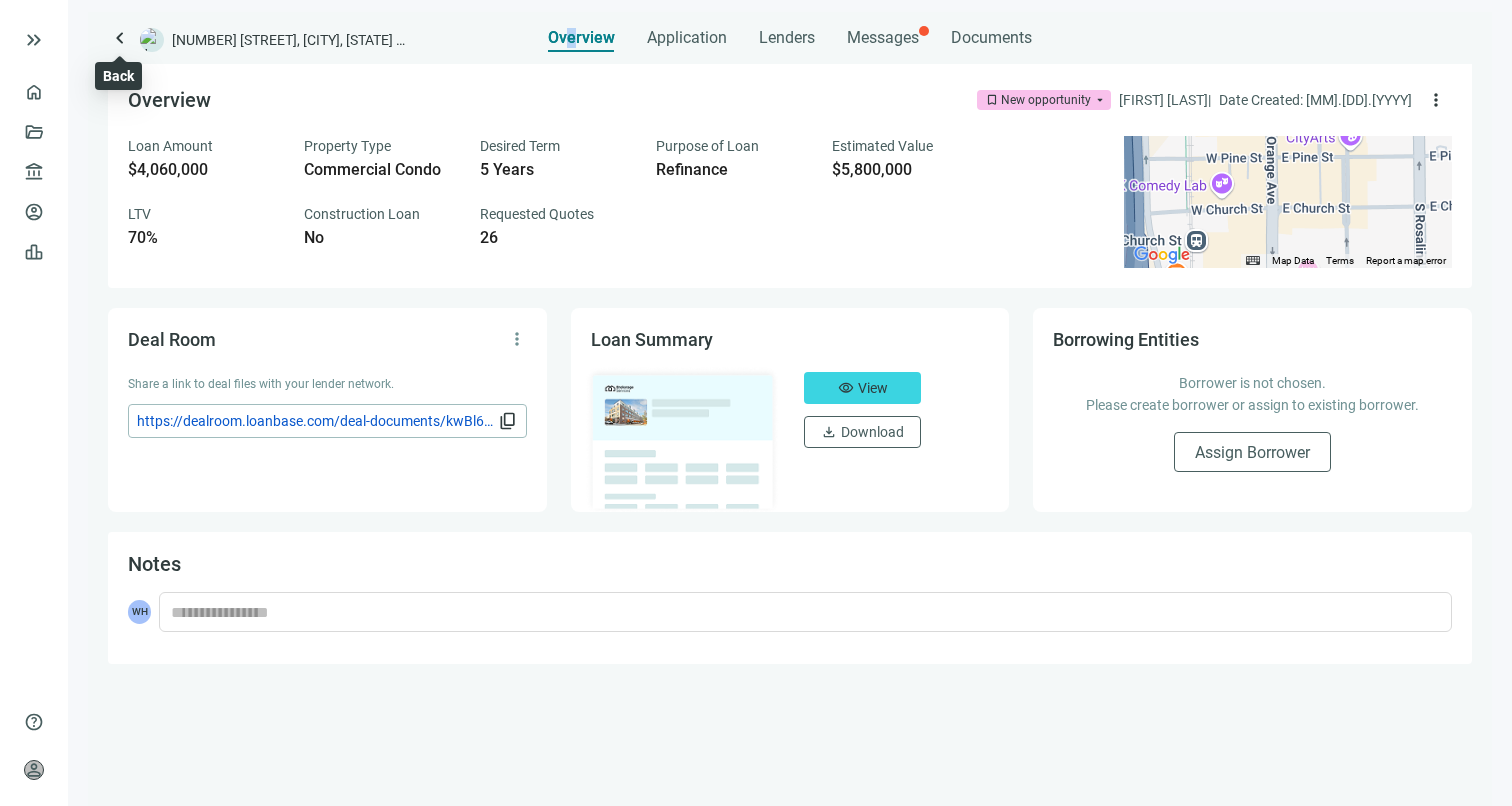 click on "keyboard_arrow_left" at bounding box center (120, 38) 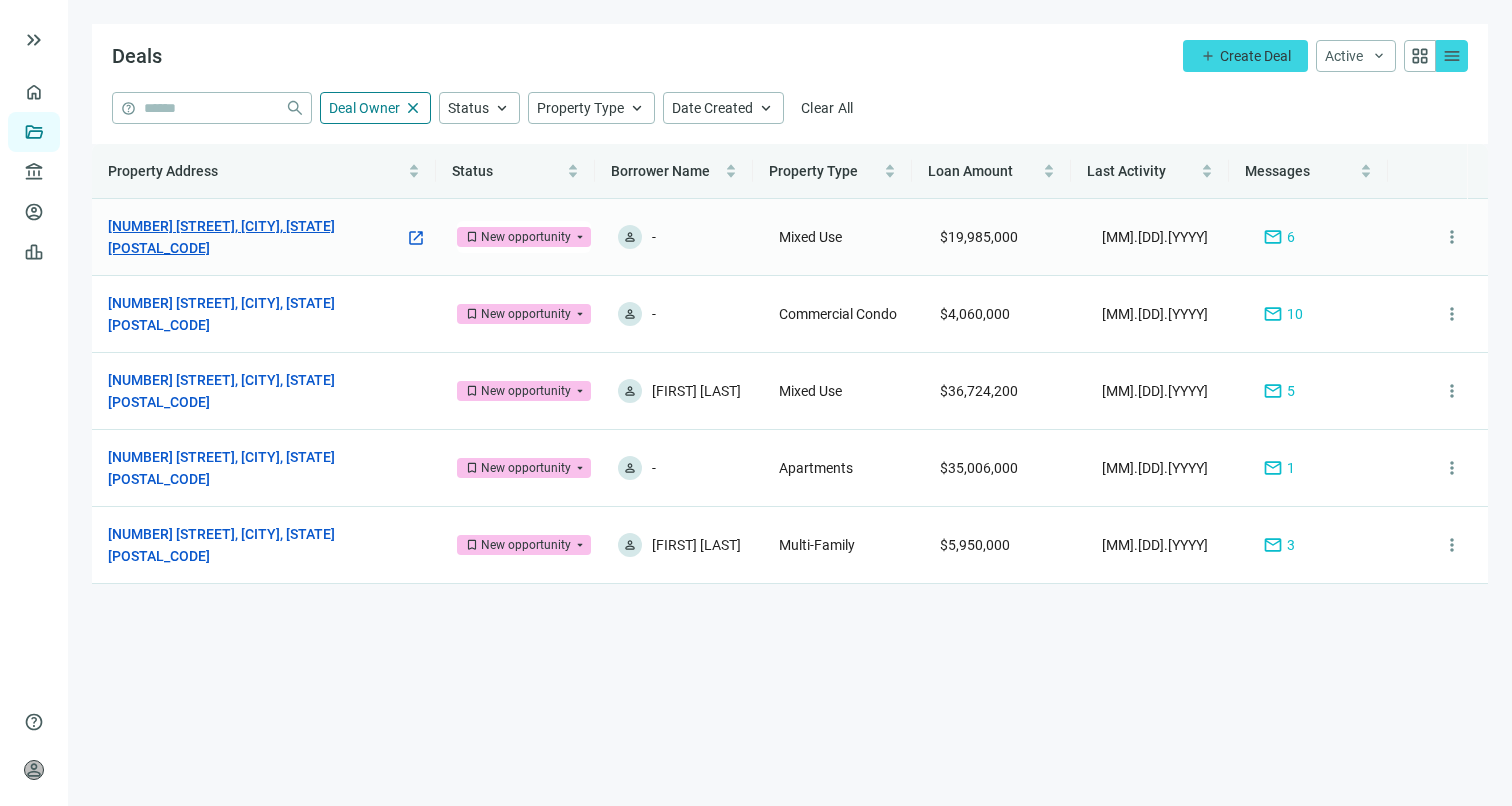 click on "[NUMBER] [STREET], [CITY], [STATE] [POSTAL_CODE]" at bounding box center [256, 237] 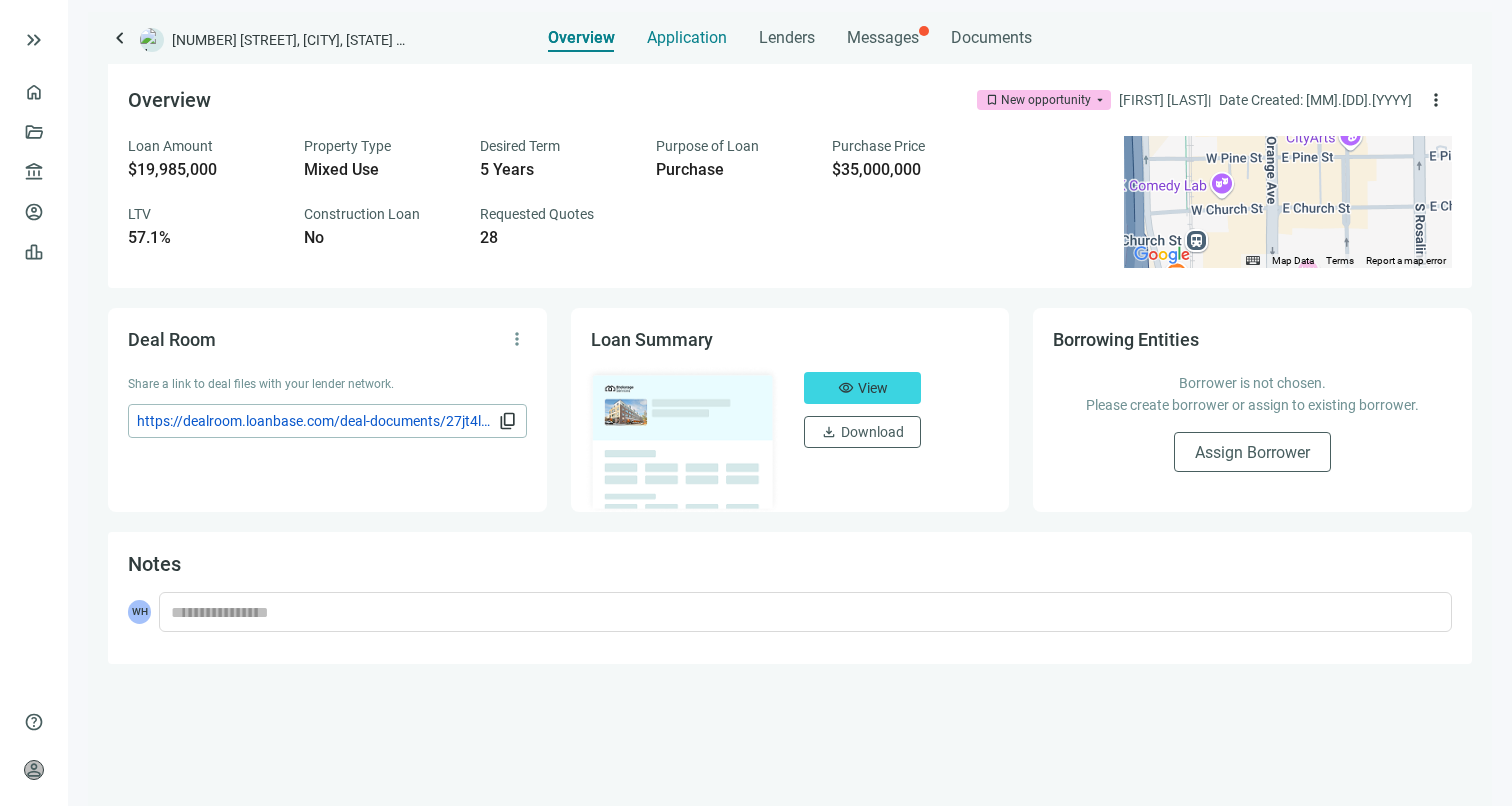 click on "Application" at bounding box center [687, 38] 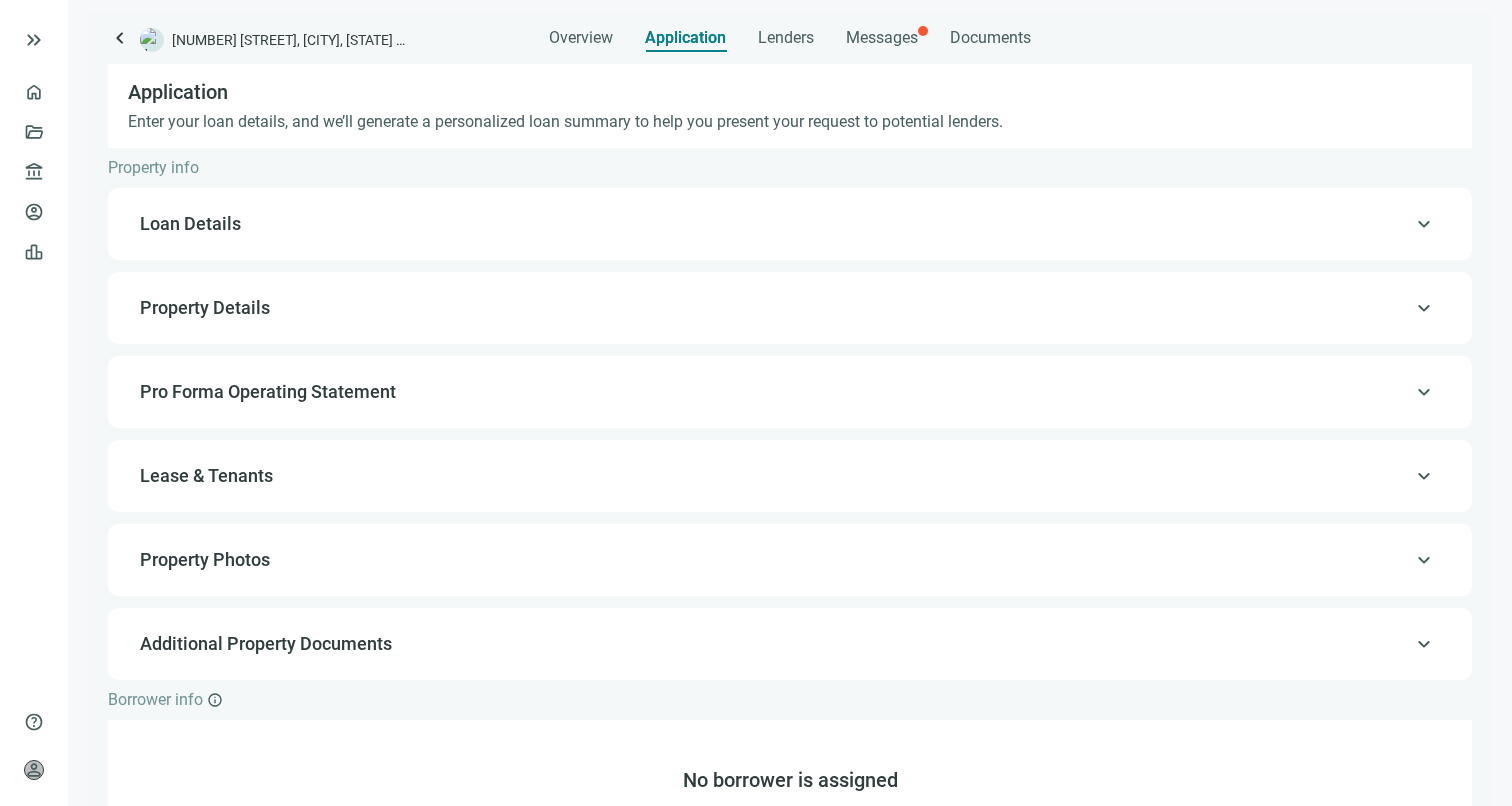 click on "keyboard_arrow_up Loan Details" at bounding box center [790, 224] 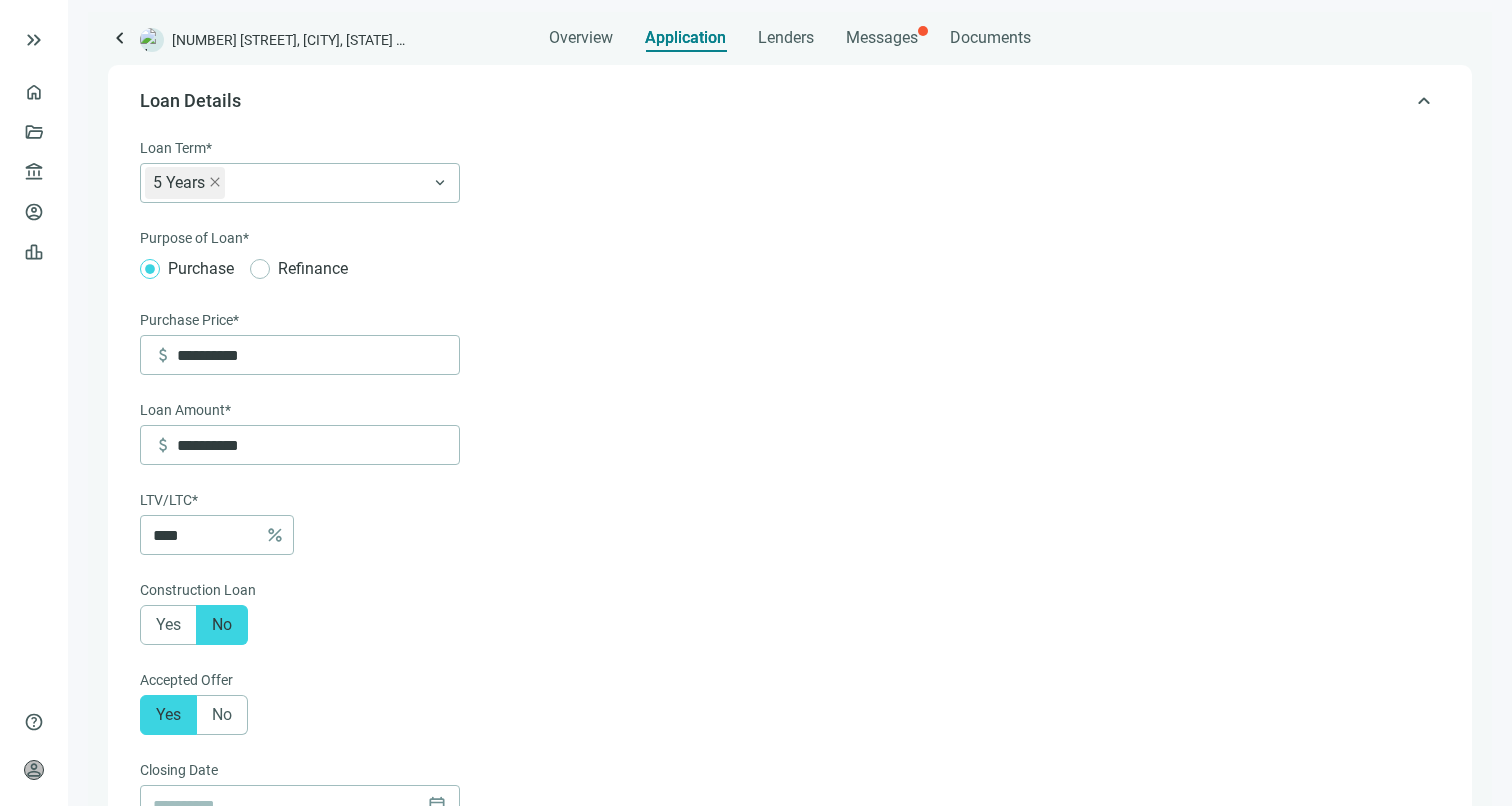 scroll, scrollTop: 124, scrollLeft: 0, axis: vertical 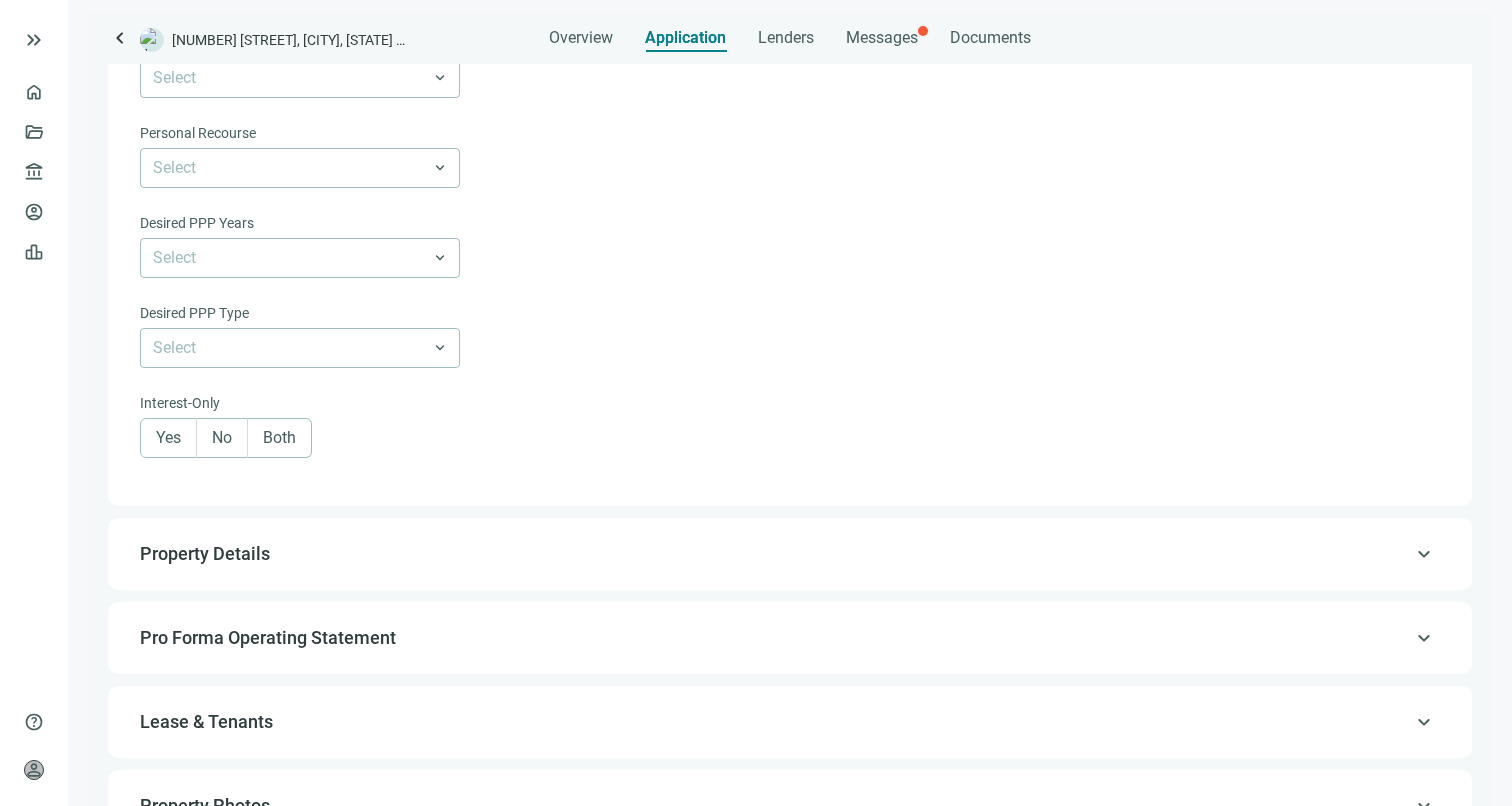 click on "keyboard_arrow_up Property Details" at bounding box center (790, 554) 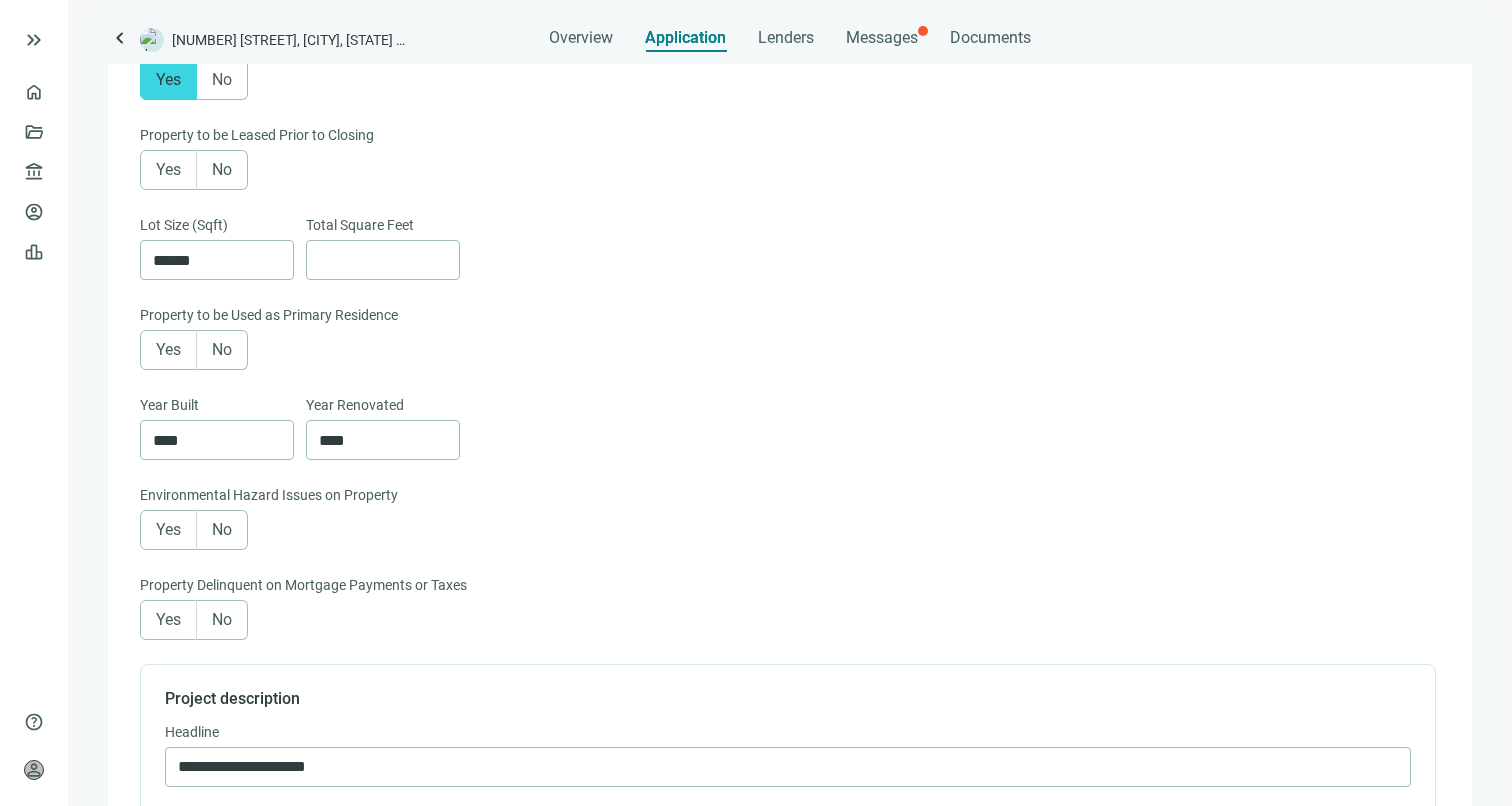 type on "**********" 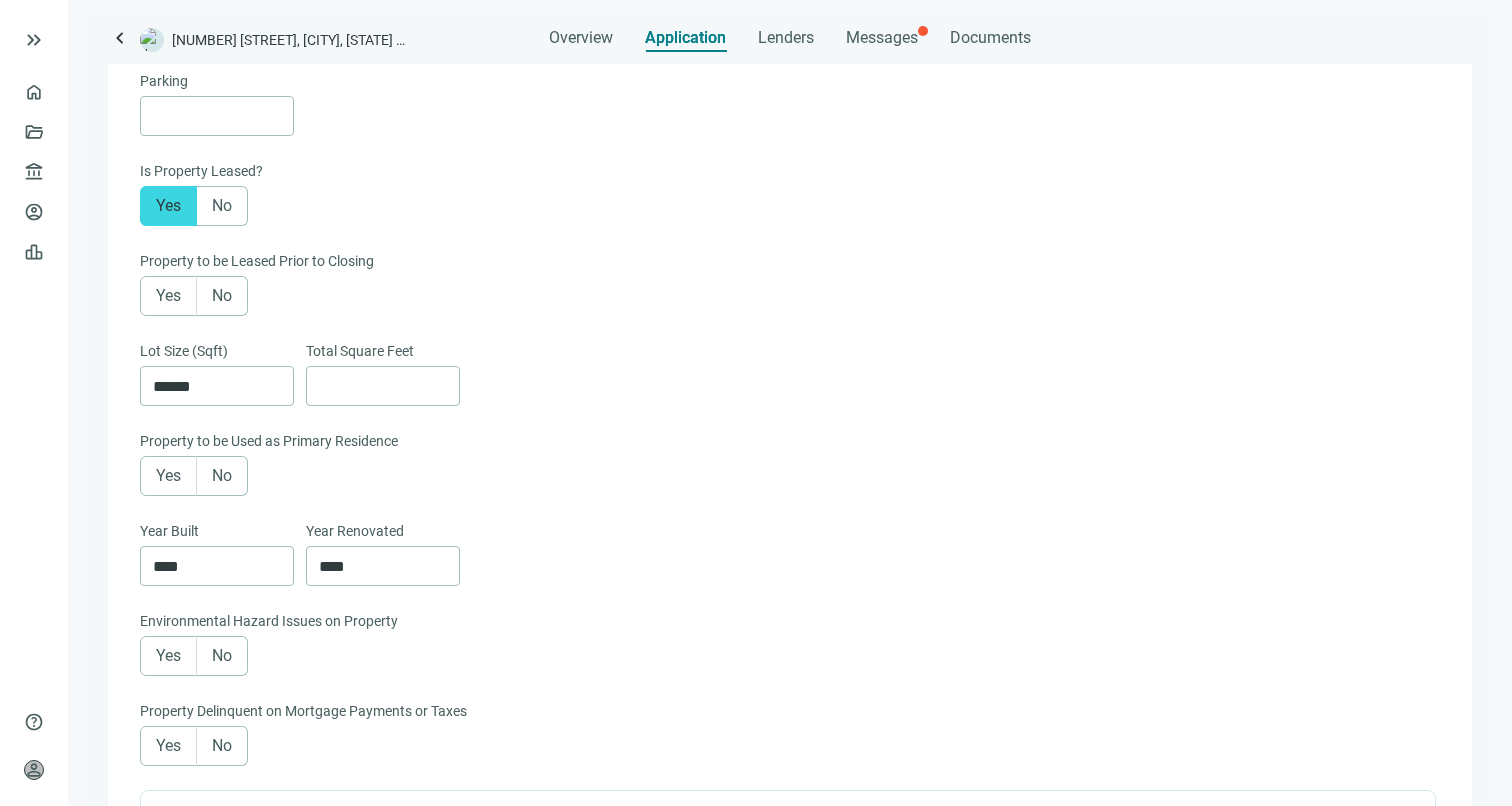 scroll, scrollTop: 0, scrollLeft: 0, axis: both 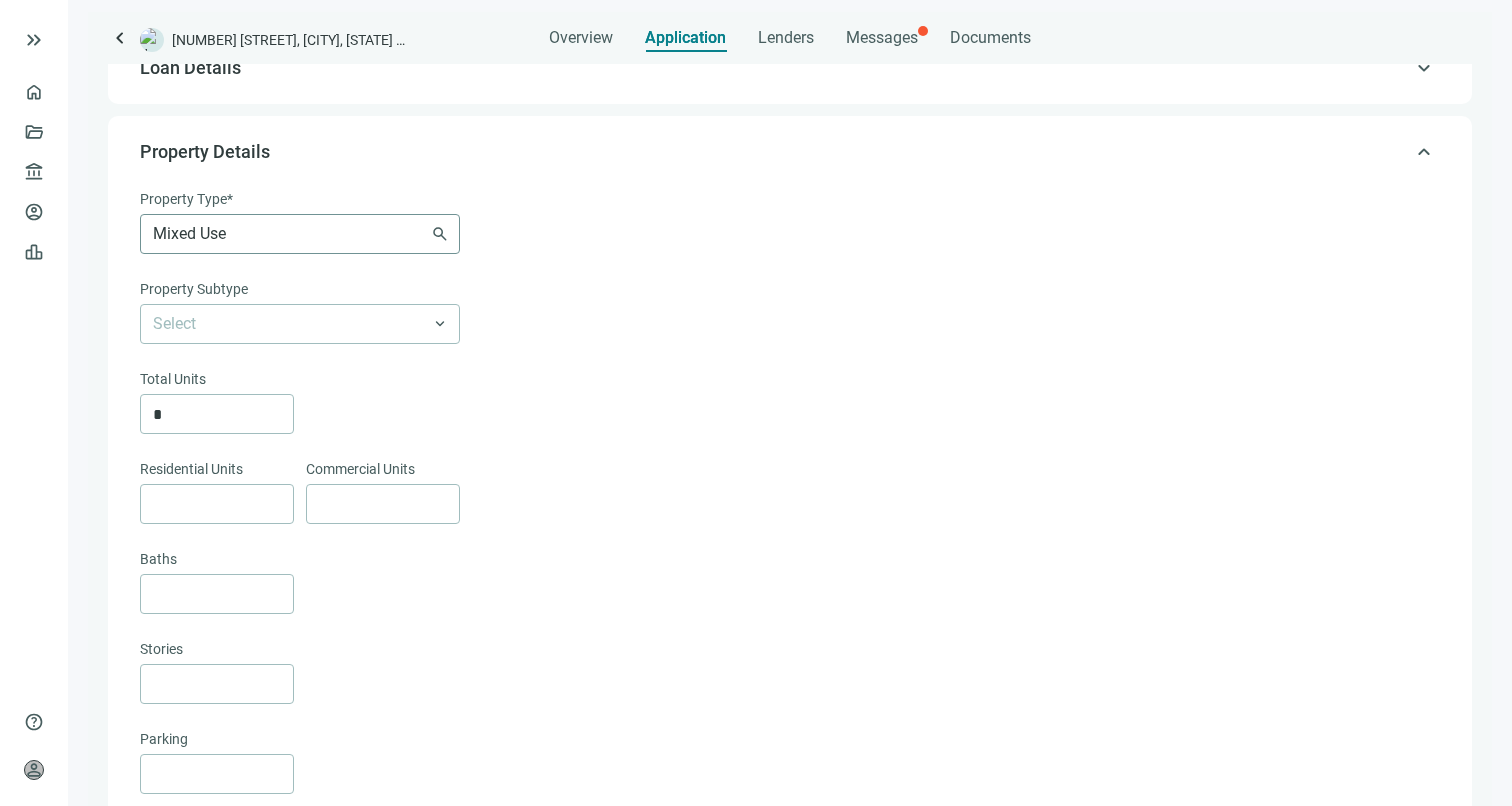 click on "Mixed Use" at bounding box center [300, 234] 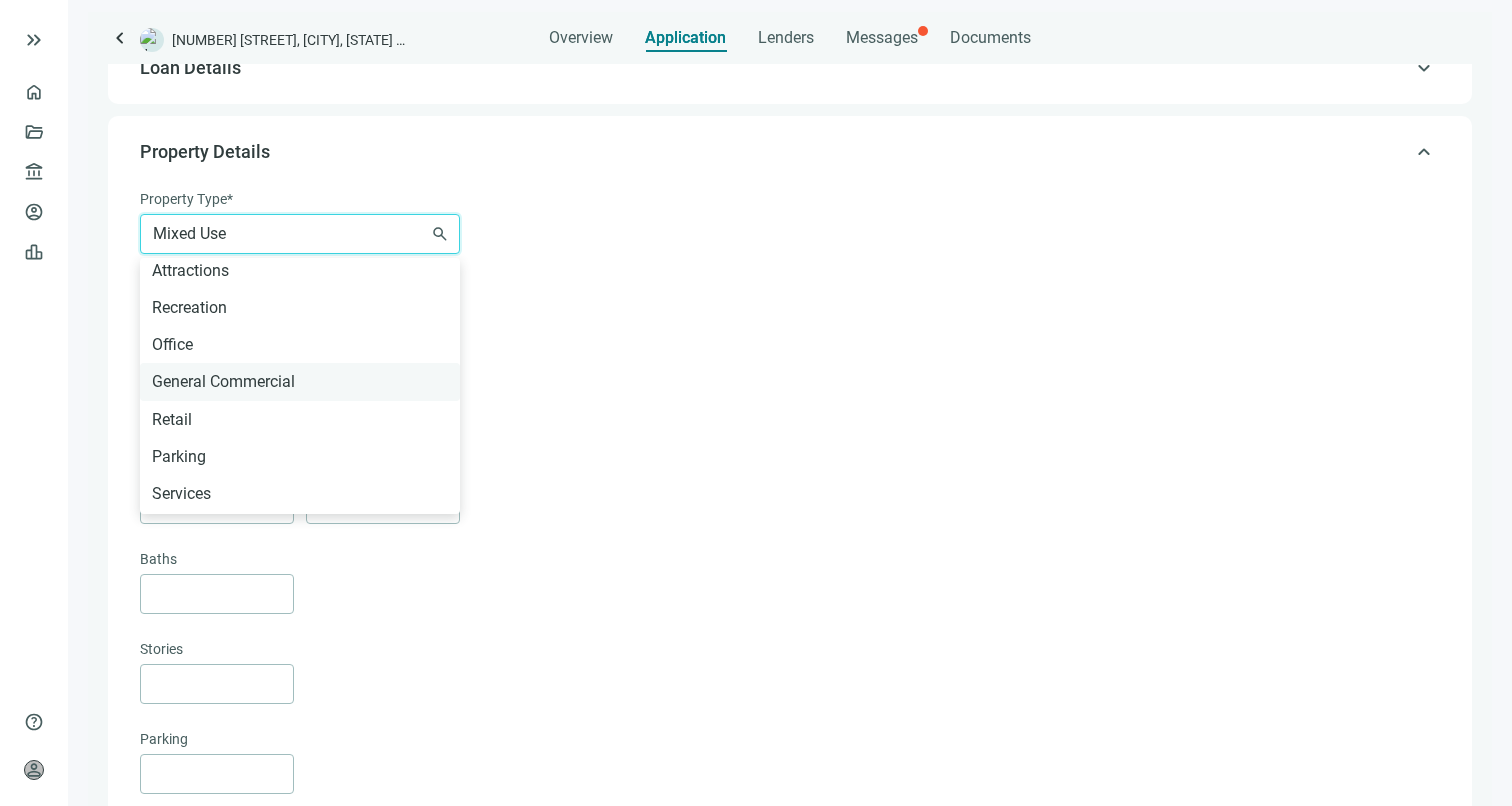 scroll, scrollTop: 1118, scrollLeft: 0, axis: vertical 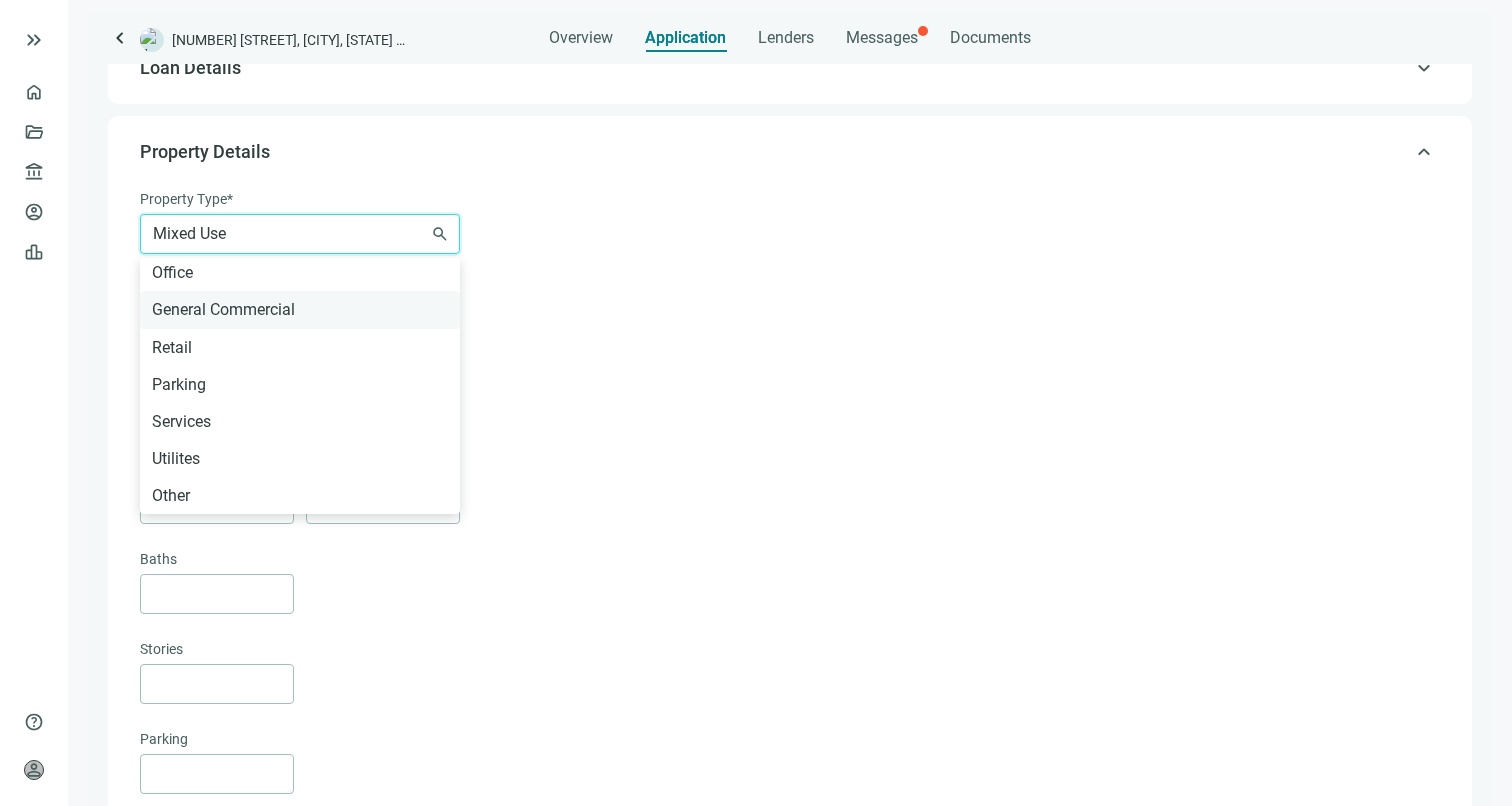 click on "General Commercial" at bounding box center (300, 309) 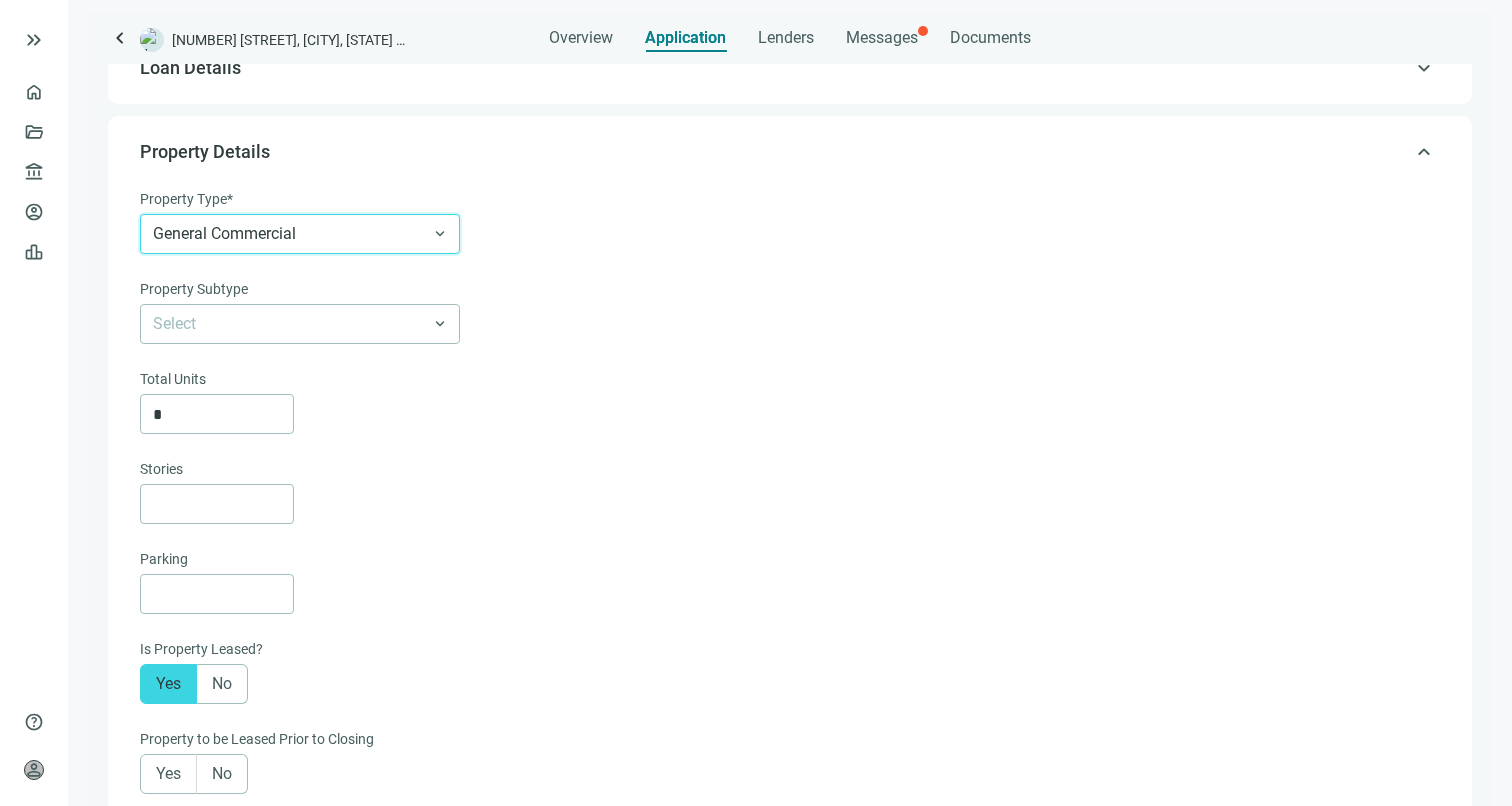 click on "Total Units * Stories" at bounding box center (788, 446) 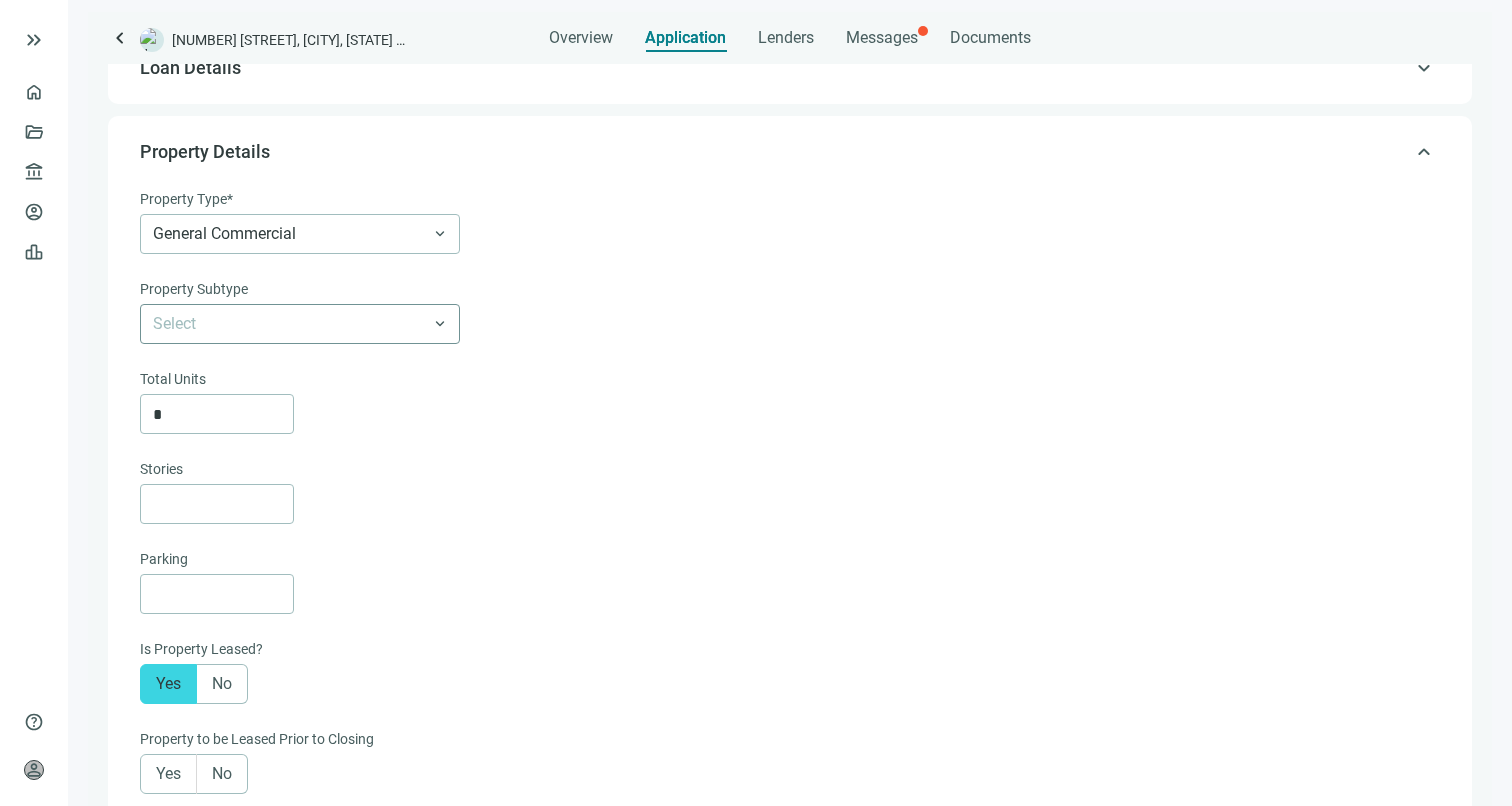 click at bounding box center (300, 324) 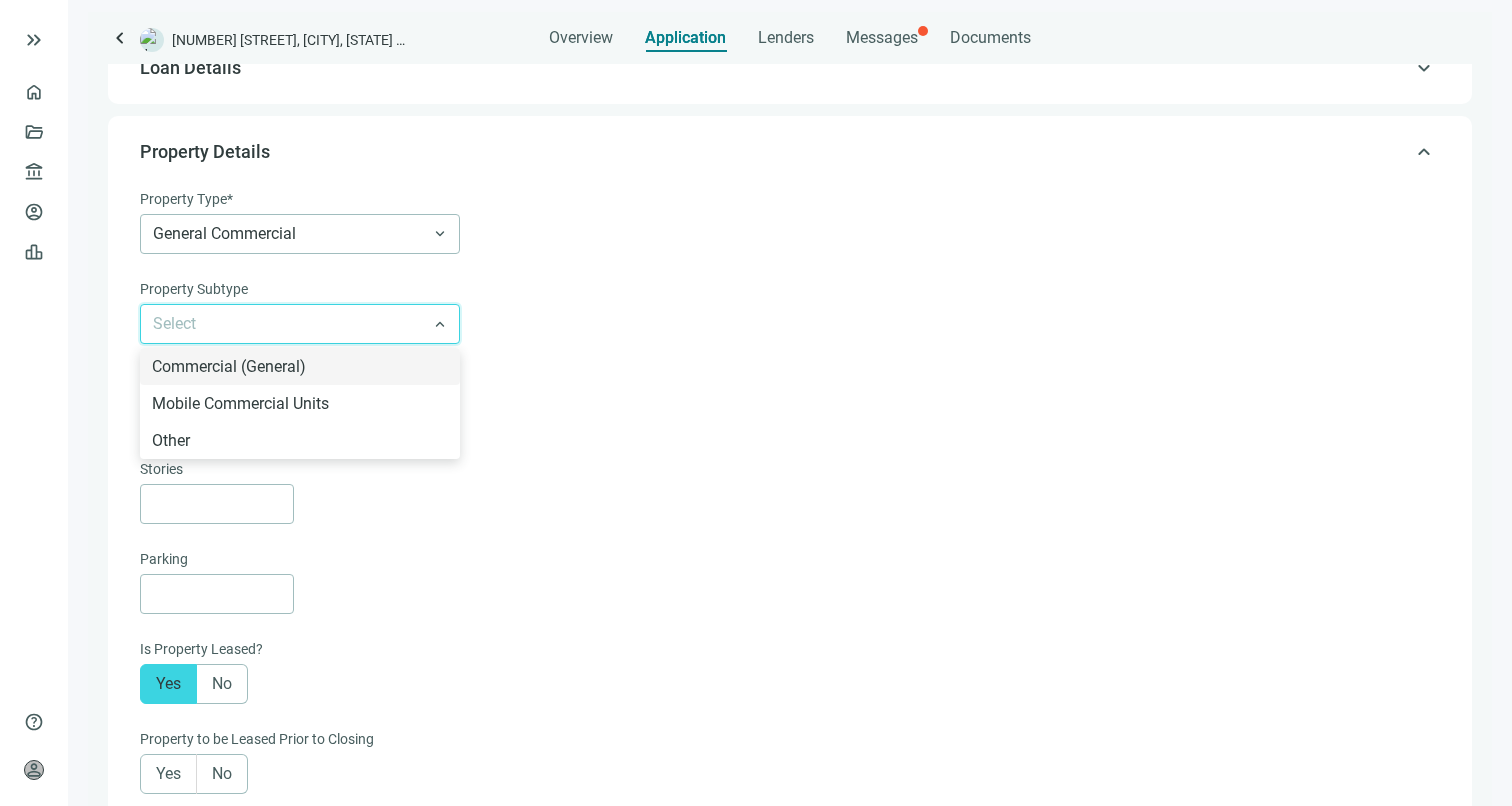 click at bounding box center [300, 324] 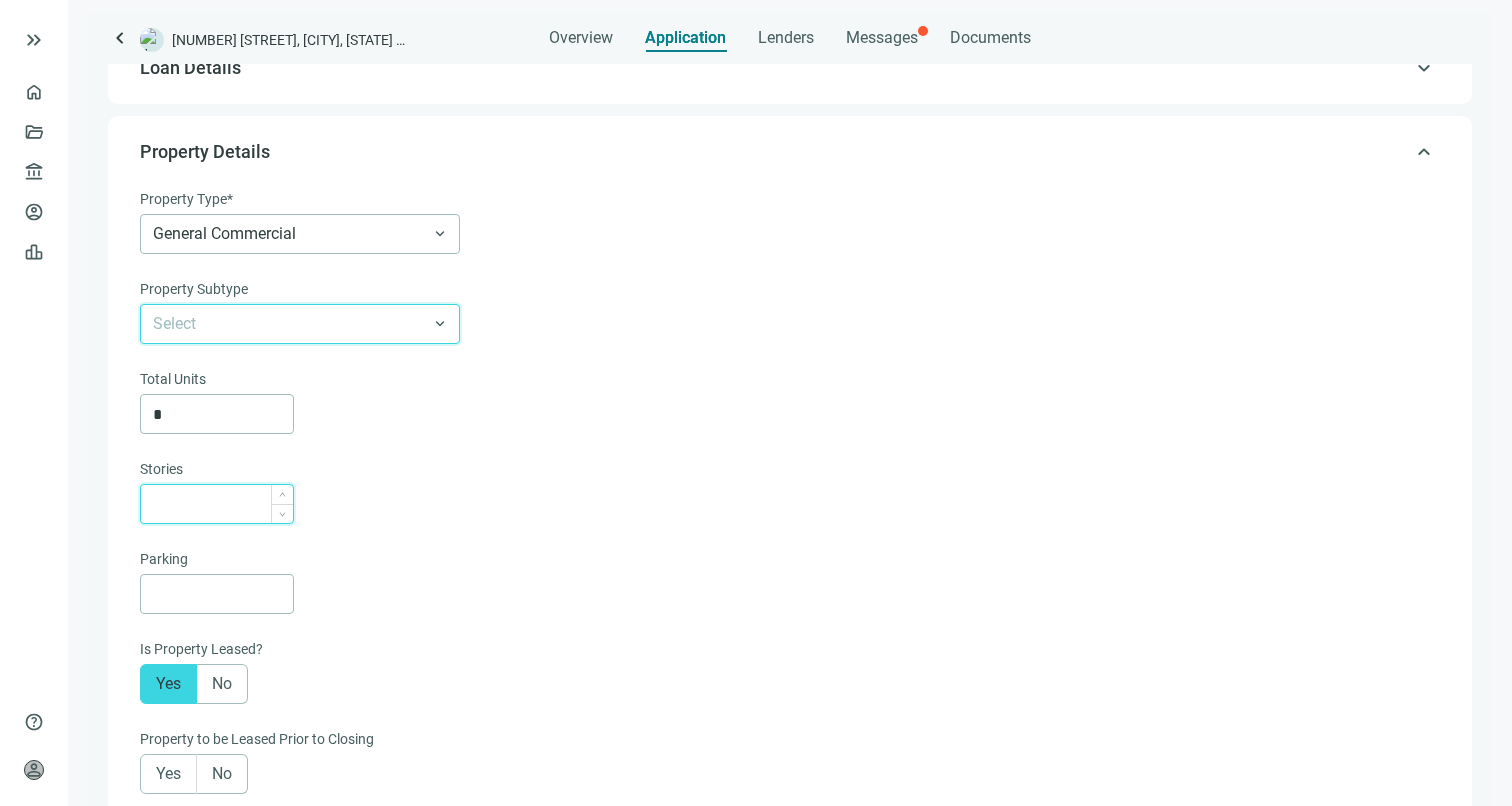 click at bounding box center (223, 504) 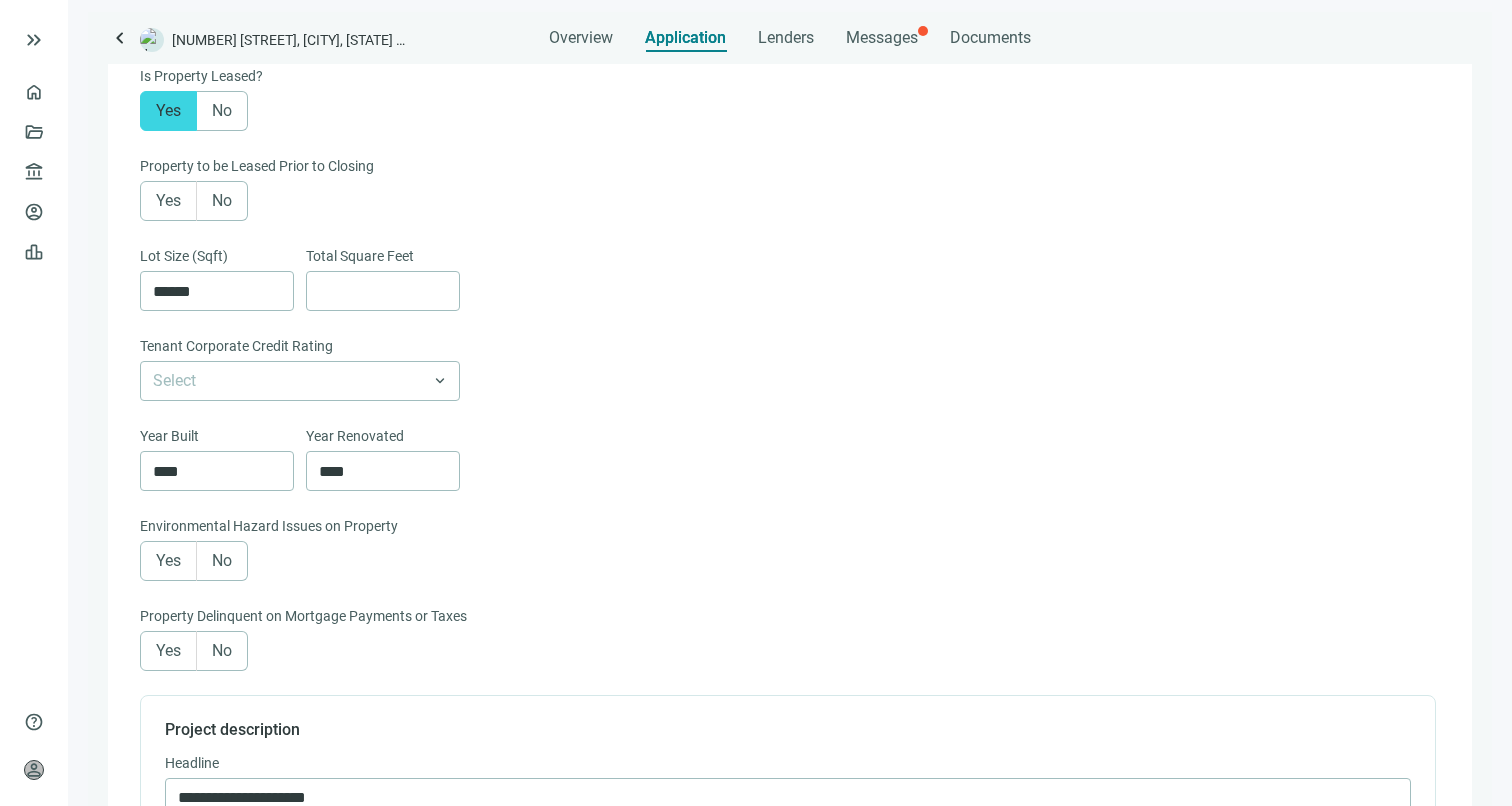 scroll, scrollTop: 642, scrollLeft: 0, axis: vertical 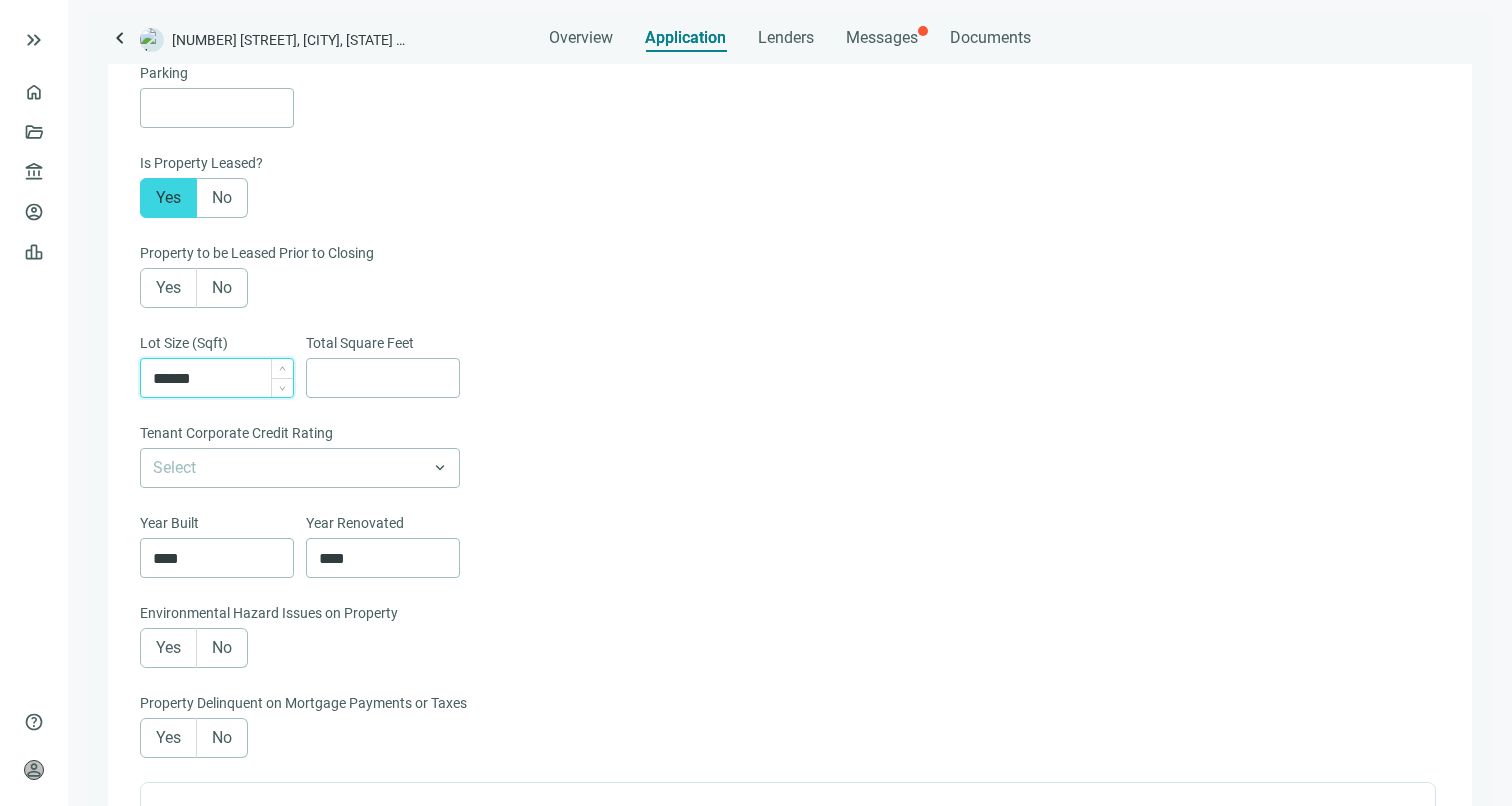 click on "******" at bounding box center (223, 378) 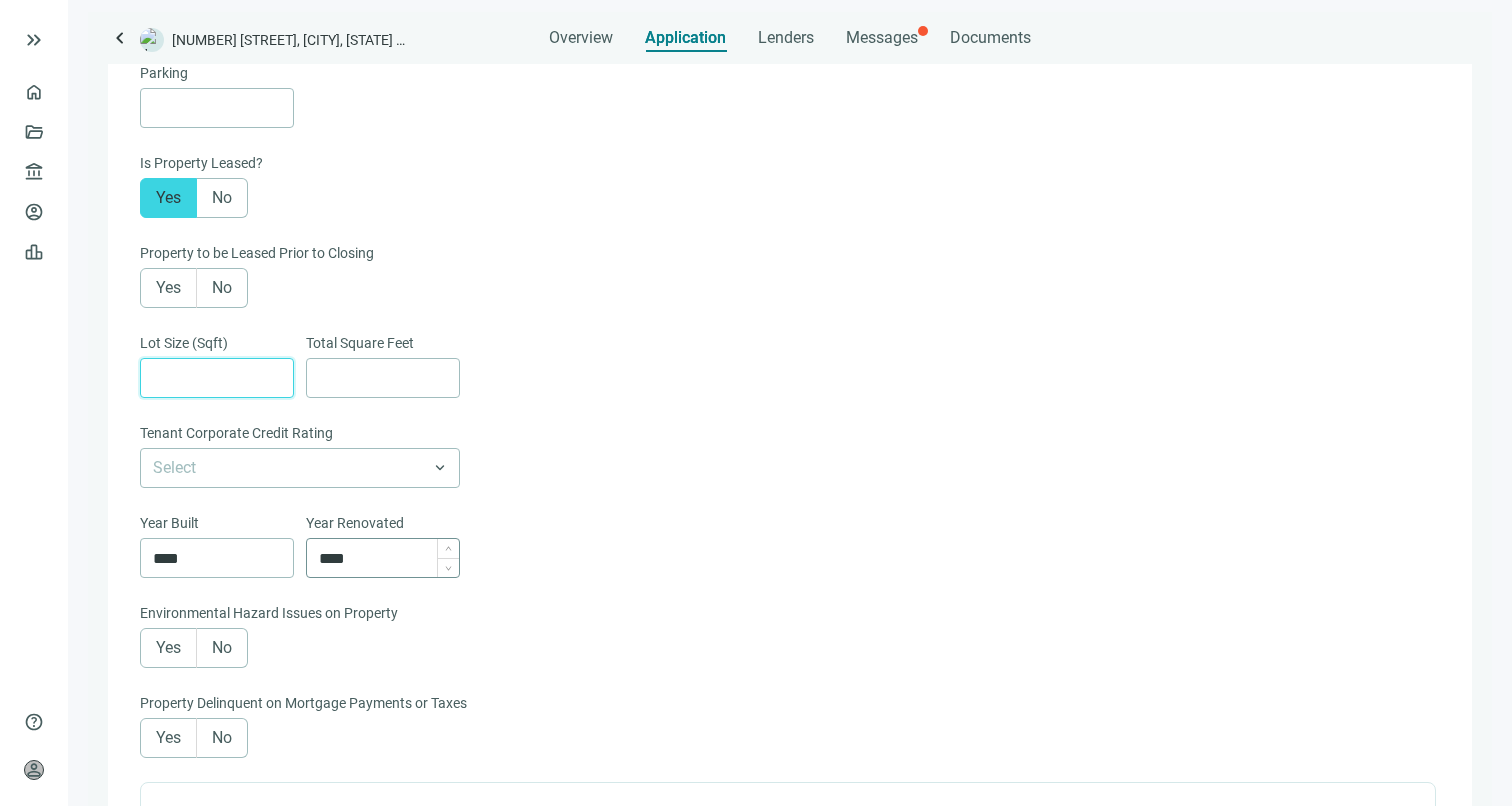 type 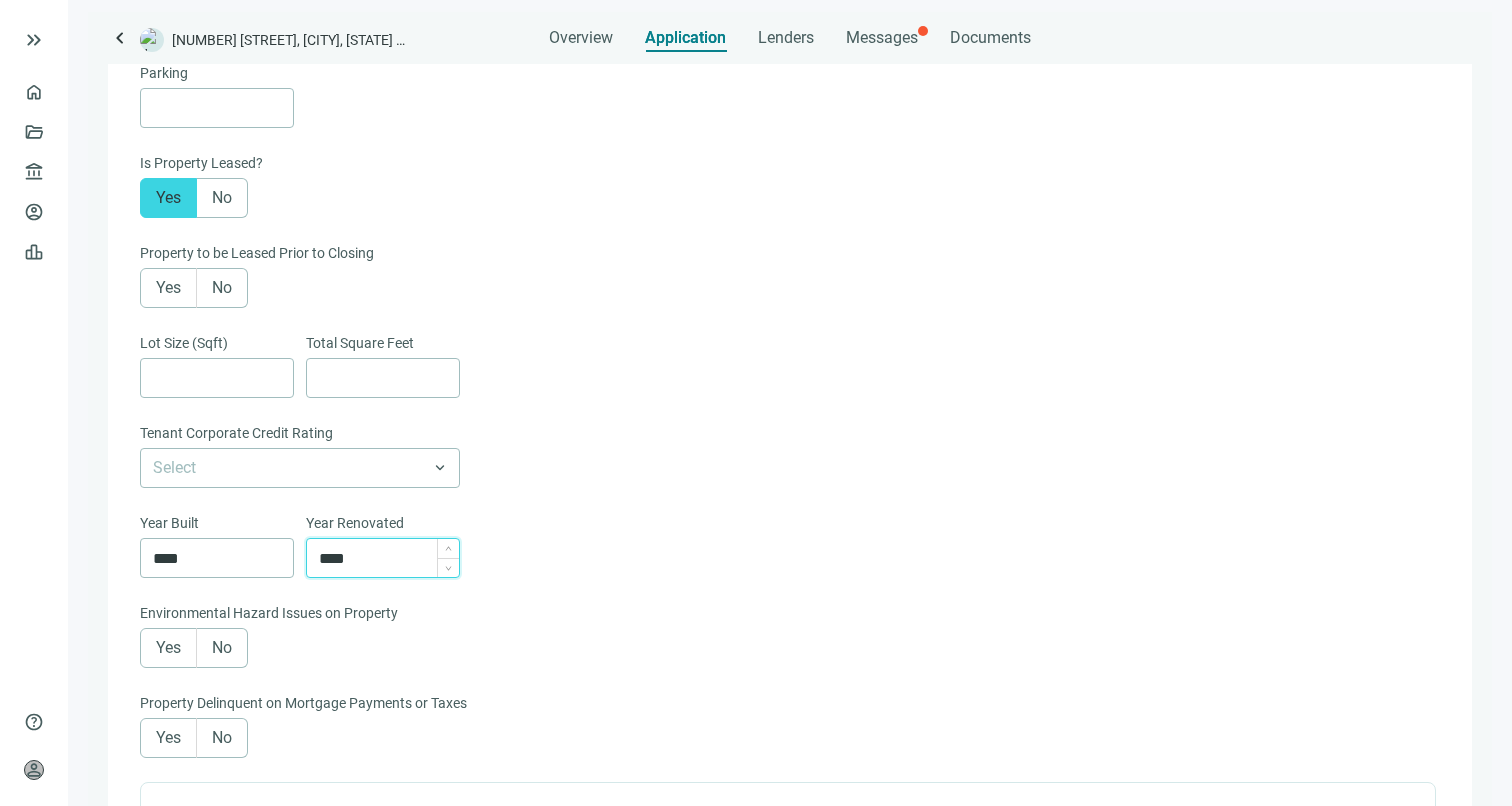 click on "****" at bounding box center (389, 558) 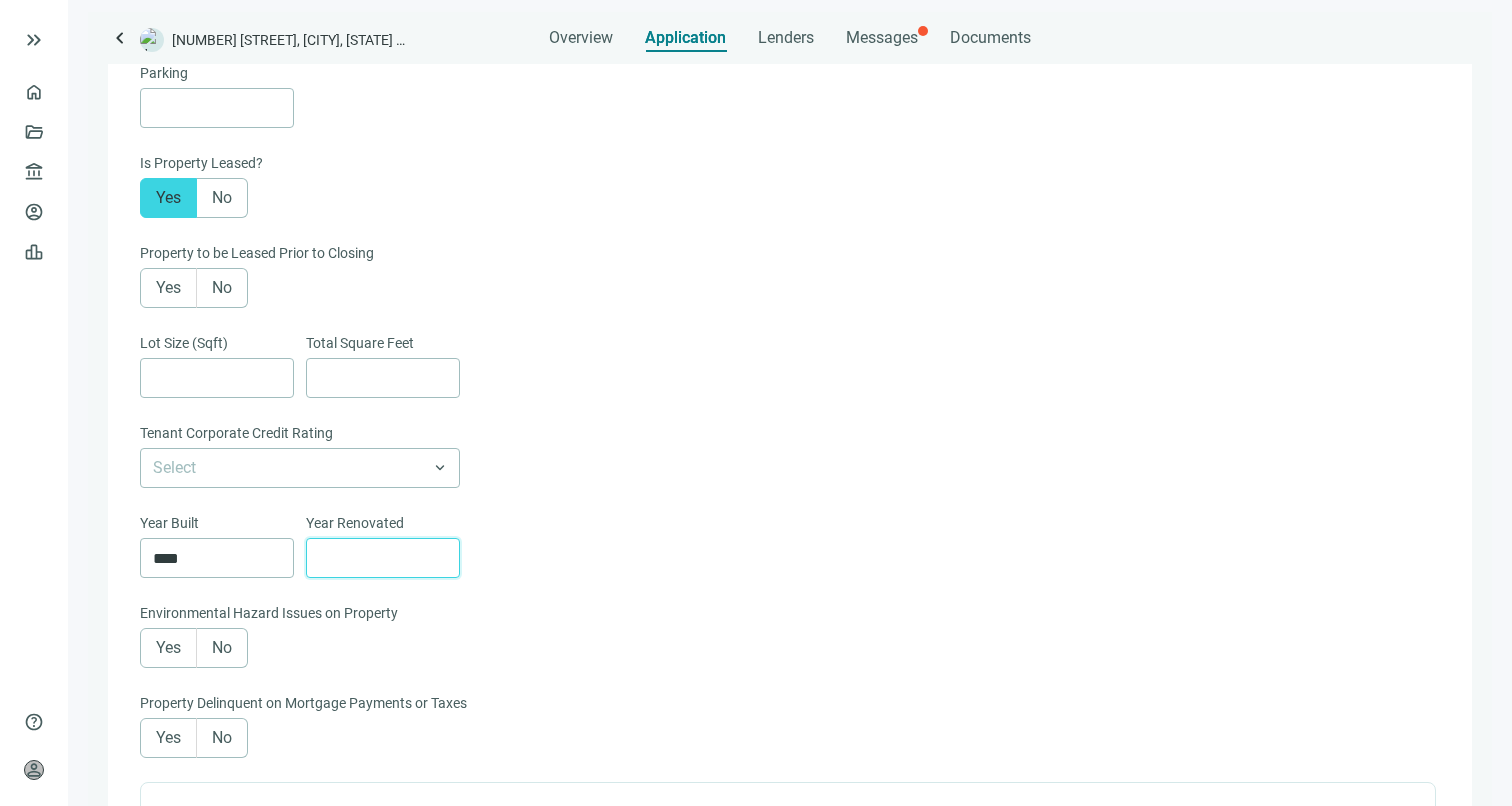 type 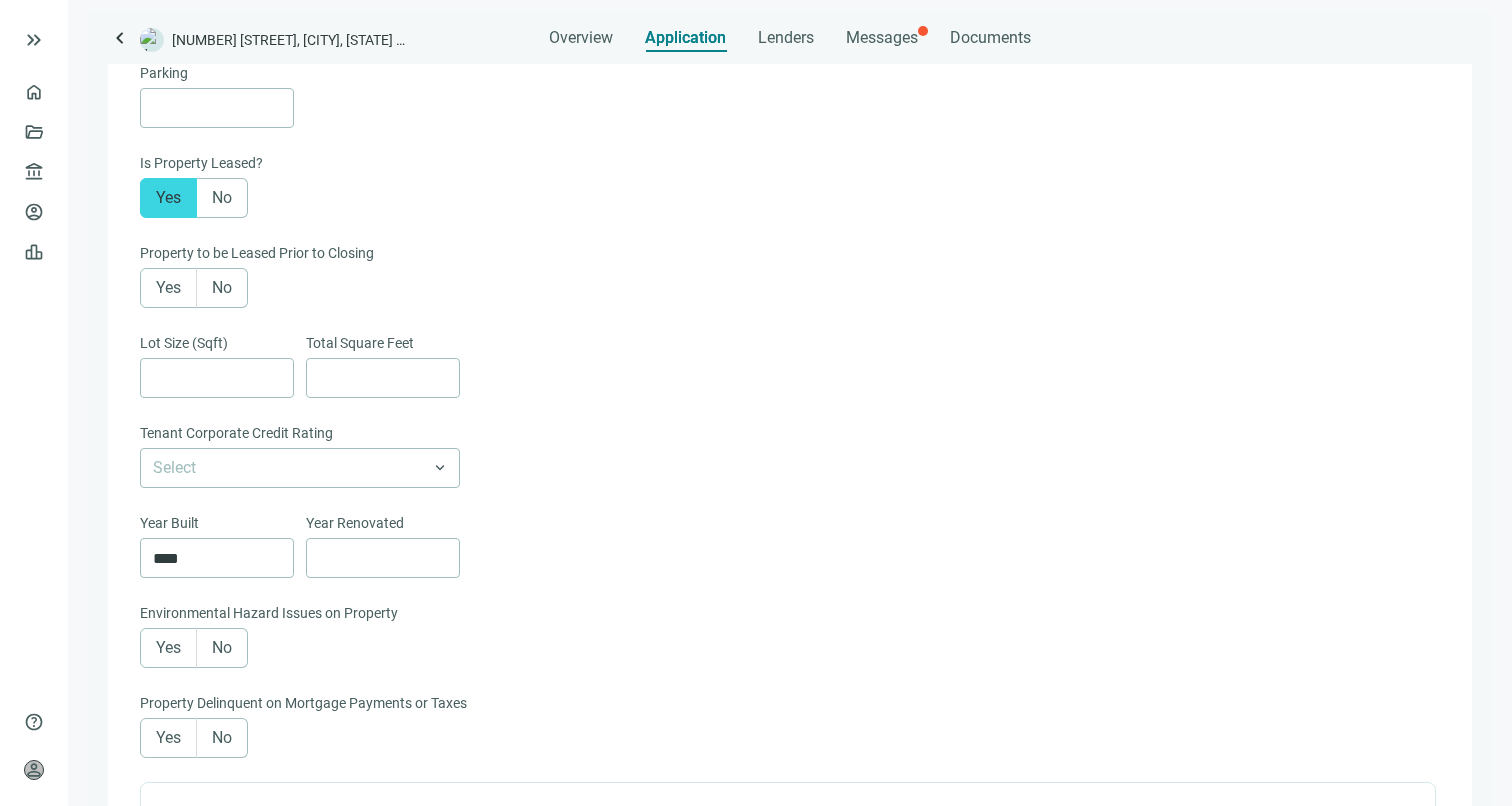 click on "Year Built" at bounding box center [217, 525] 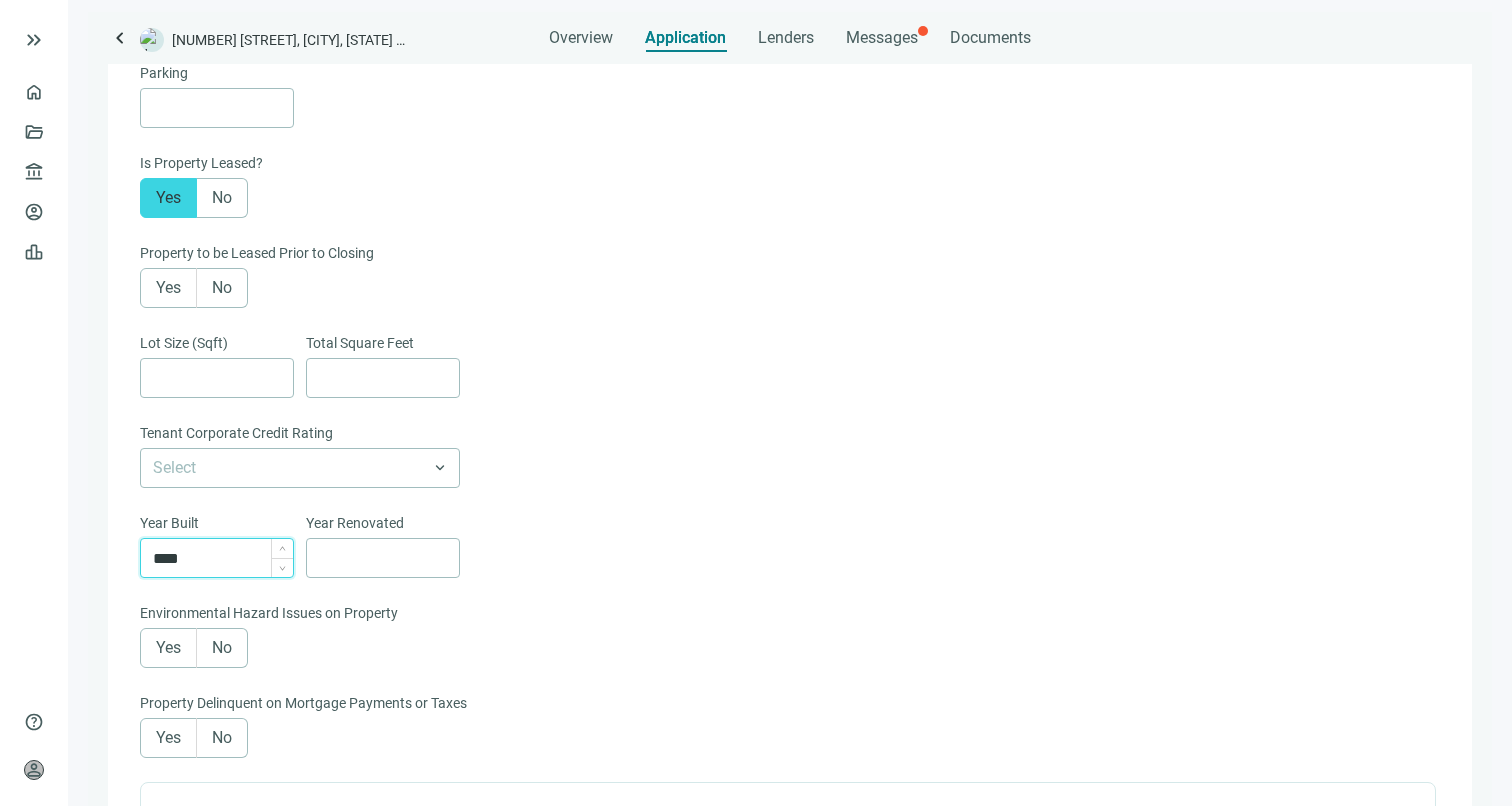 click on "****" at bounding box center (223, 558) 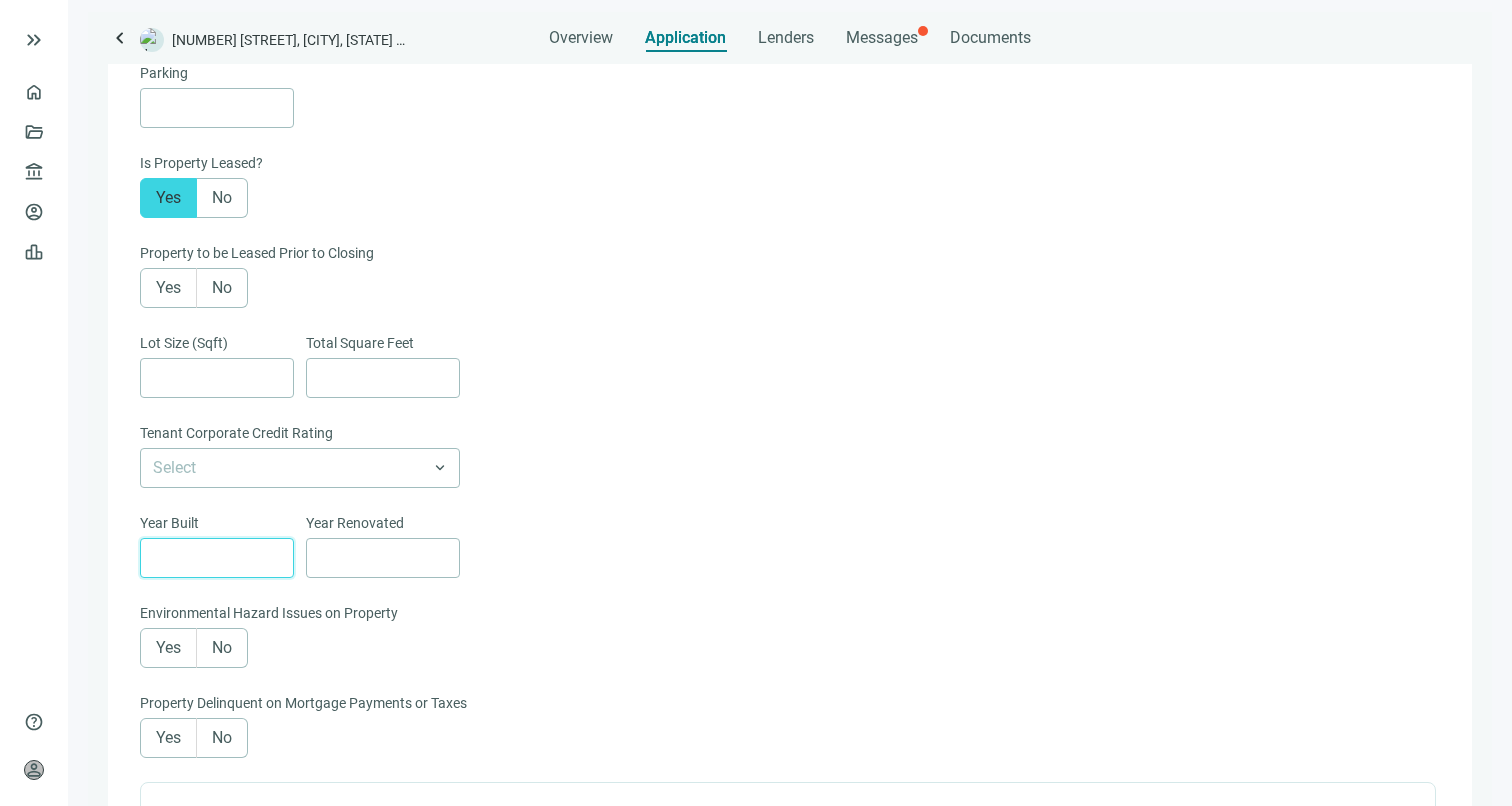 type 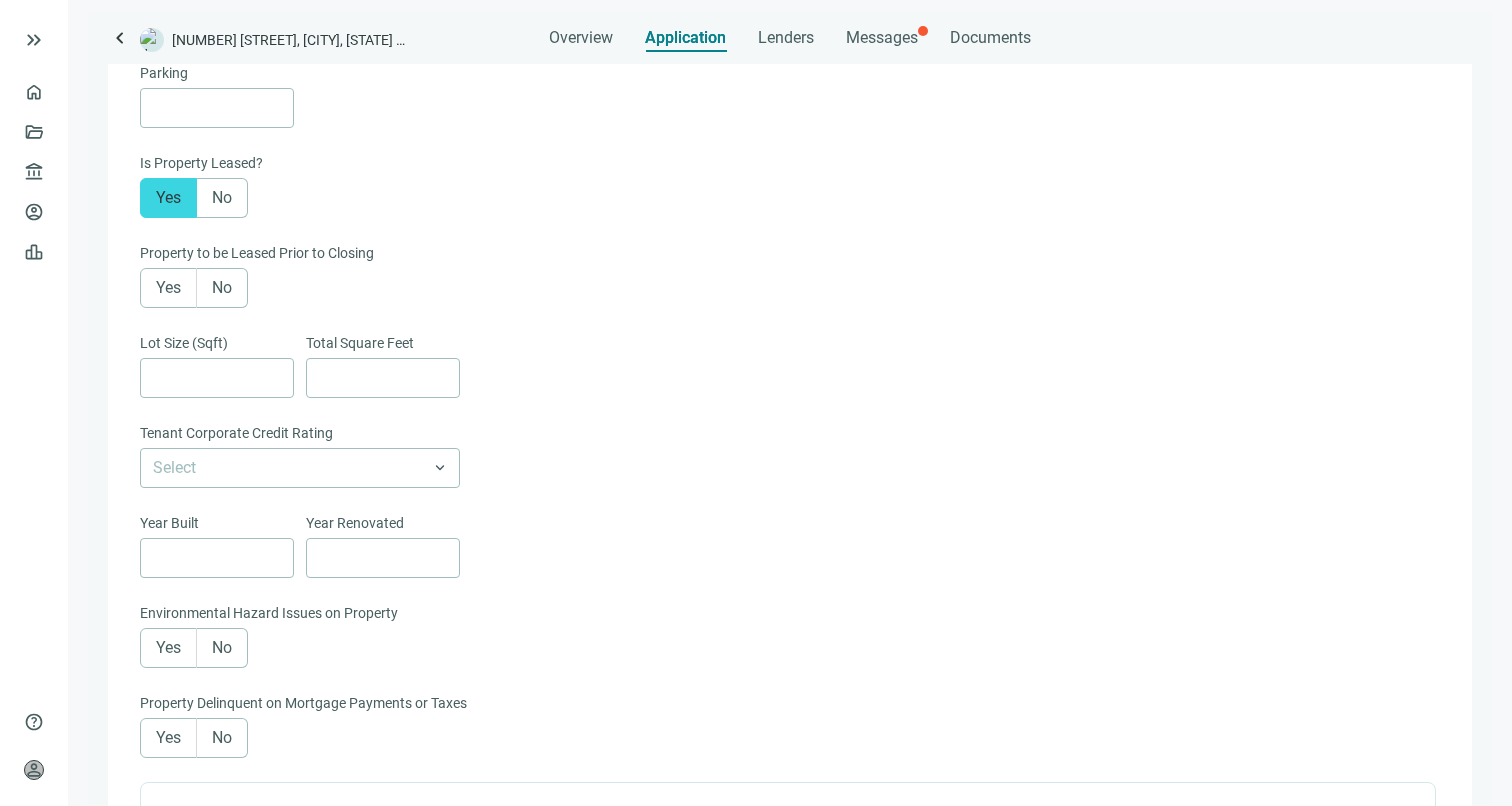 click on "Year Built Year Renovated" at bounding box center [788, 557] 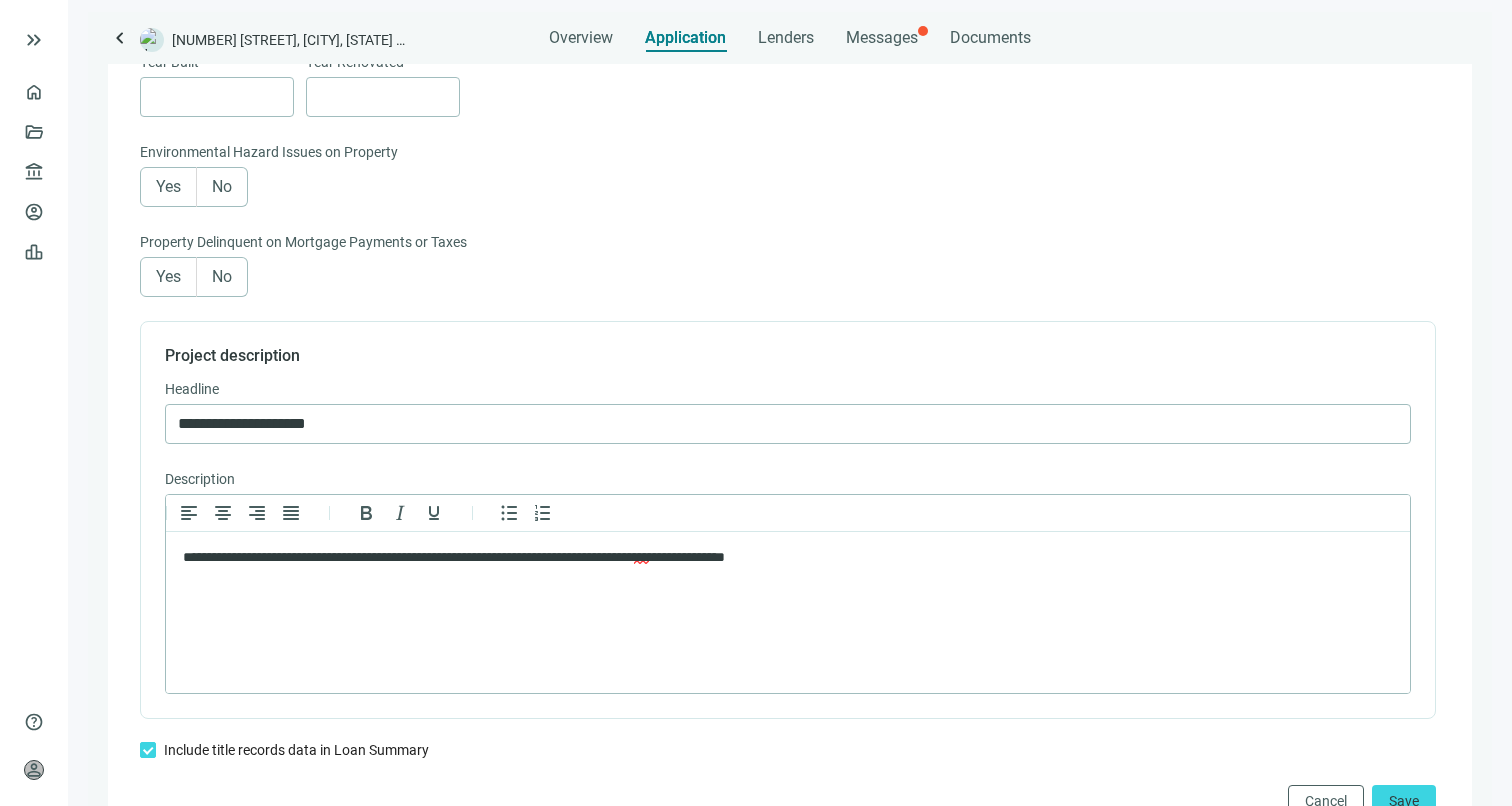 scroll, scrollTop: 1164, scrollLeft: 0, axis: vertical 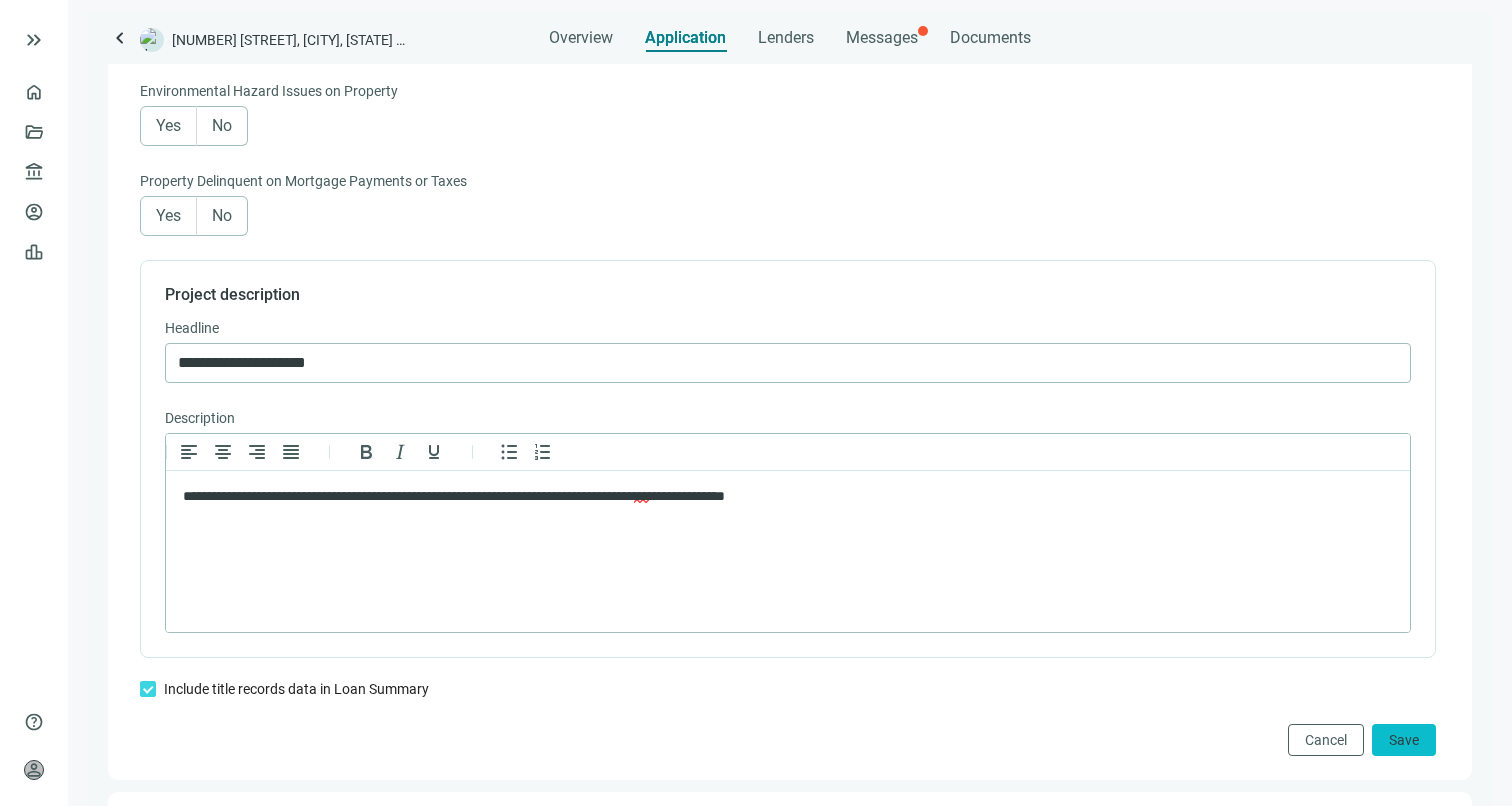 click on "Save" at bounding box center (1404, 740) 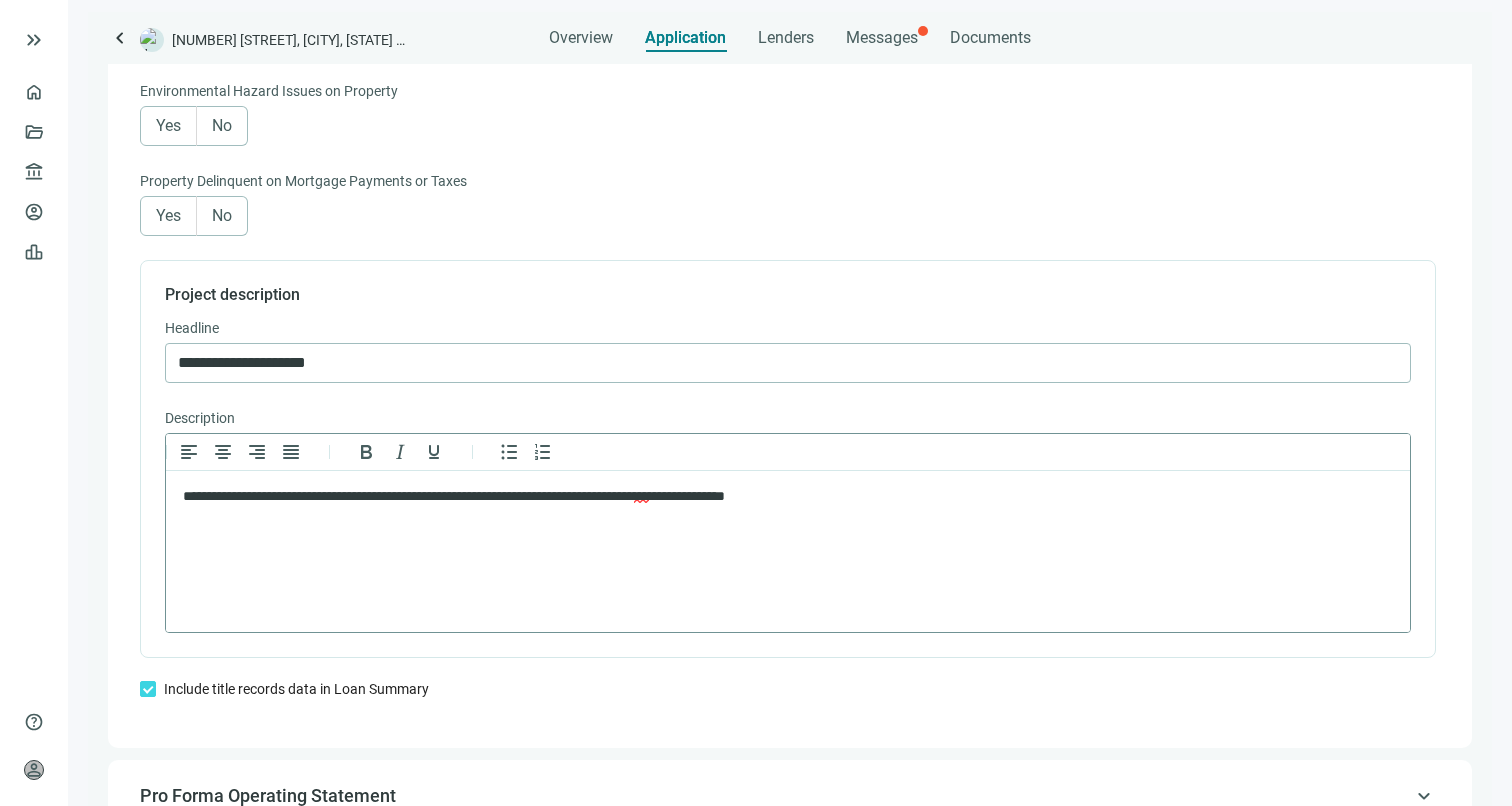 click on "**********" at bounding box center [788, 497] 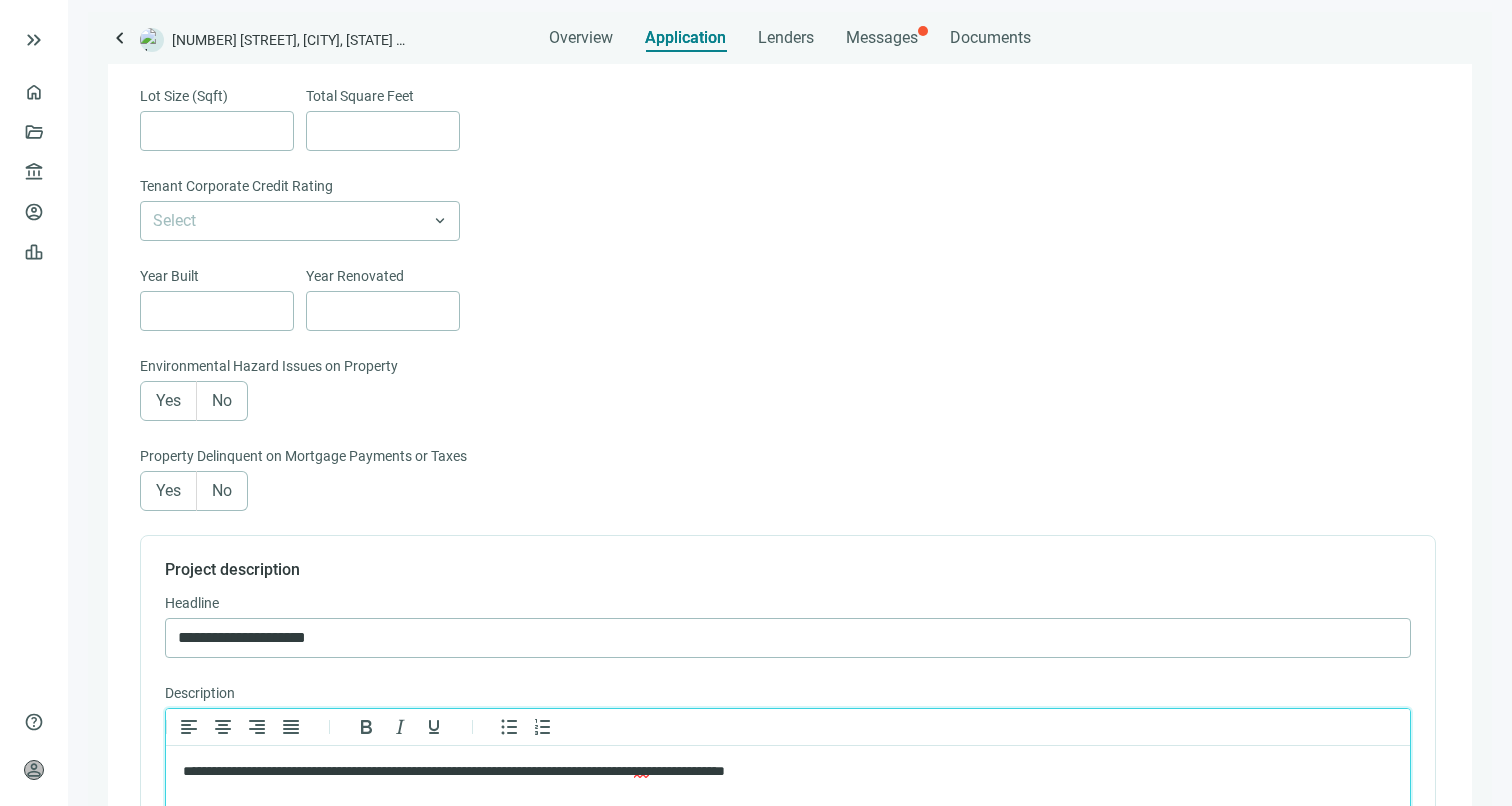 scroll, scrollTop: 444, scrollLeft: 0, axis: vertical 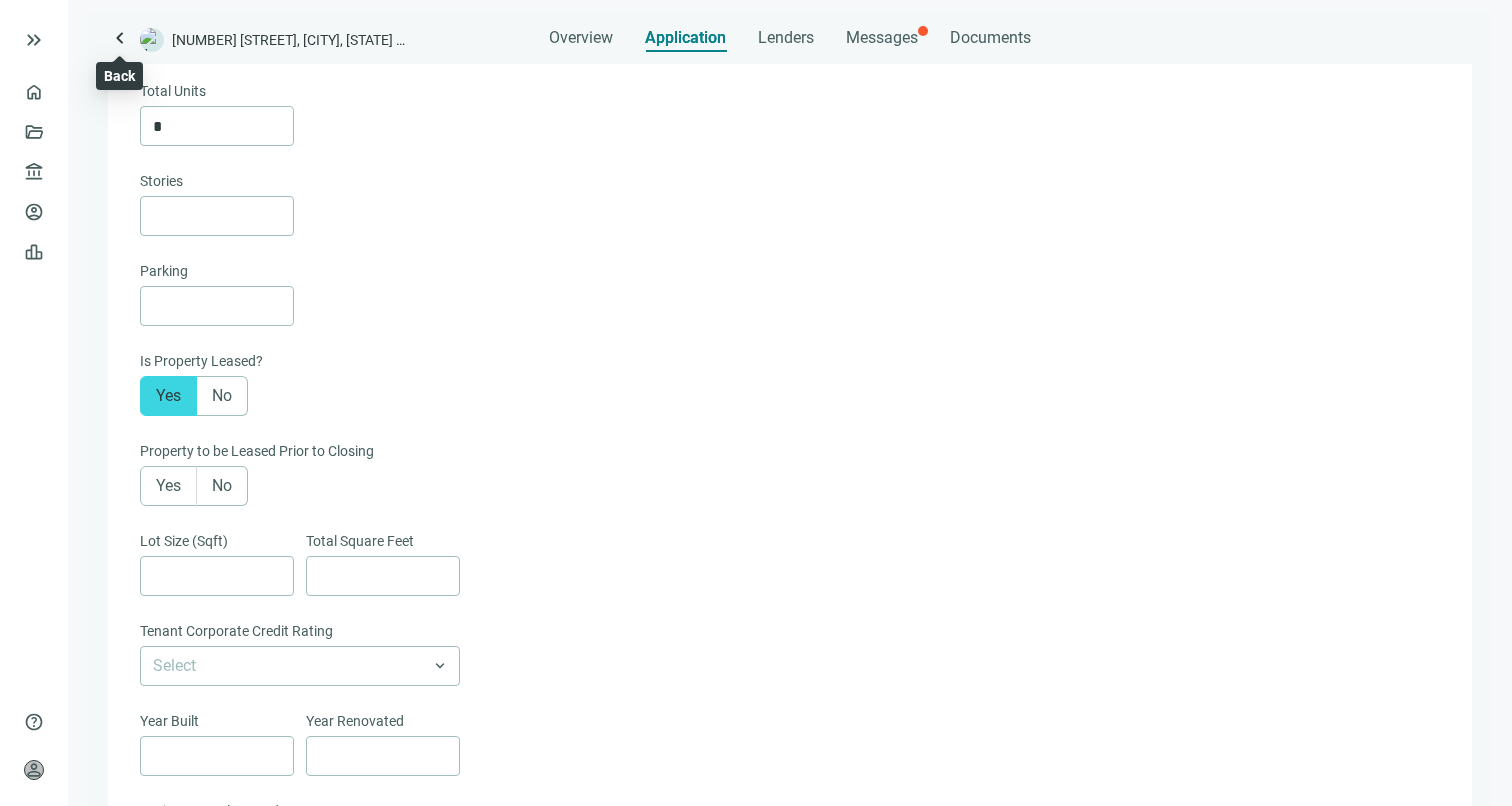 click on "keyboard_arrow_left" at bounding box center (120, 38) 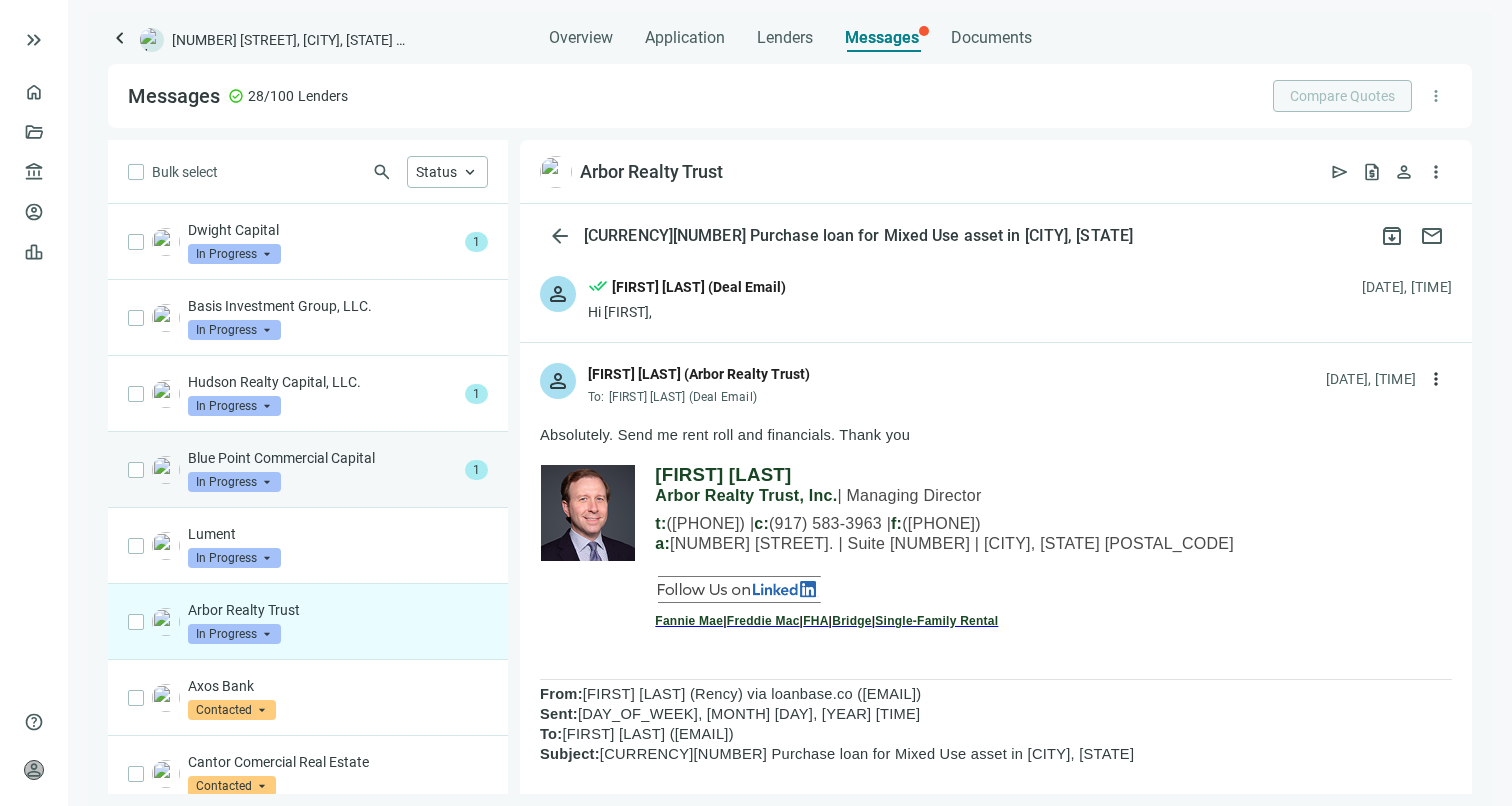 scroll, scrollTop: 0, scrollLeft: 0, axis: both 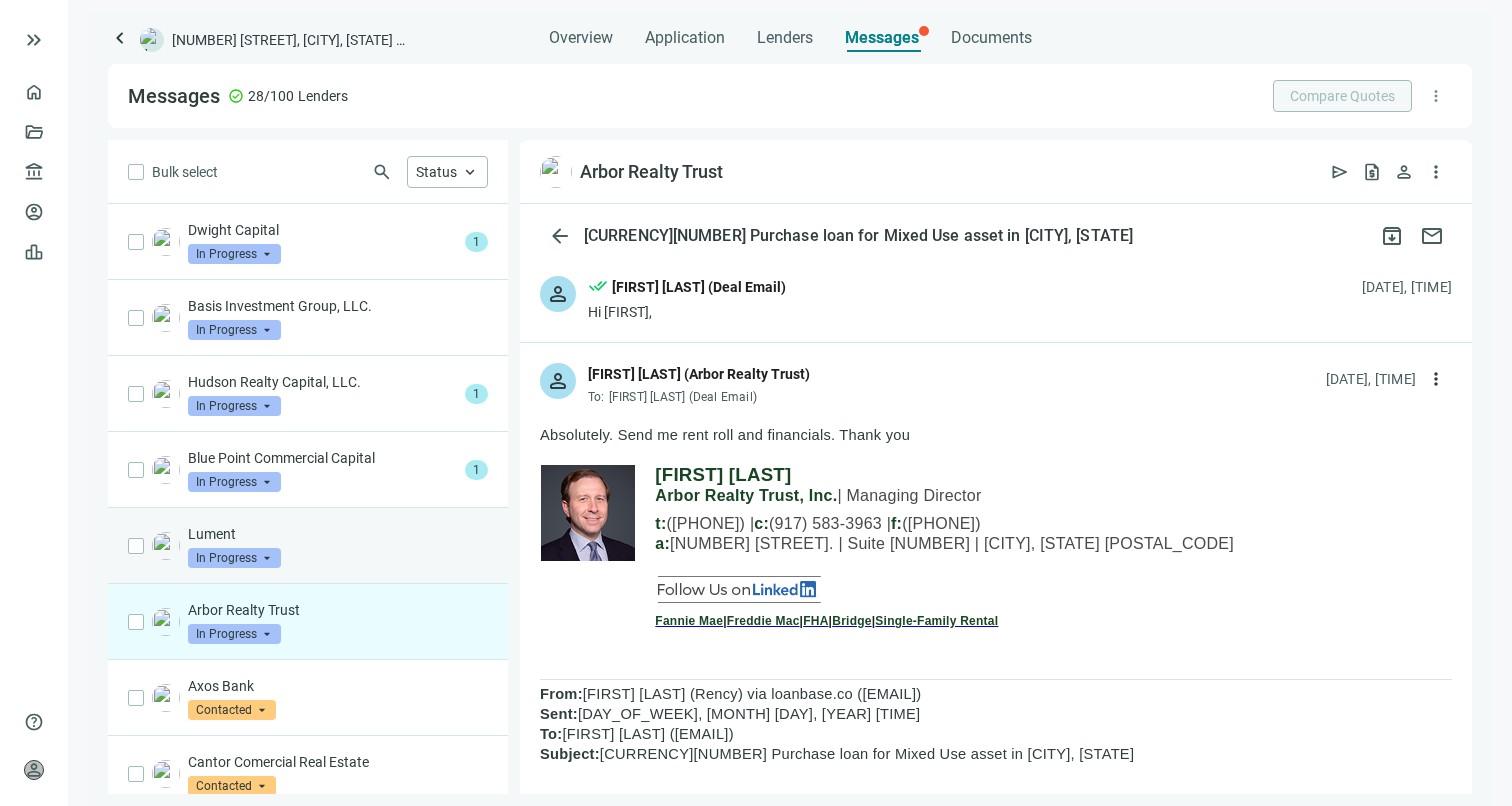 click on "Lument In Progress arrow_drop_down" at bounding box center (308, 546) 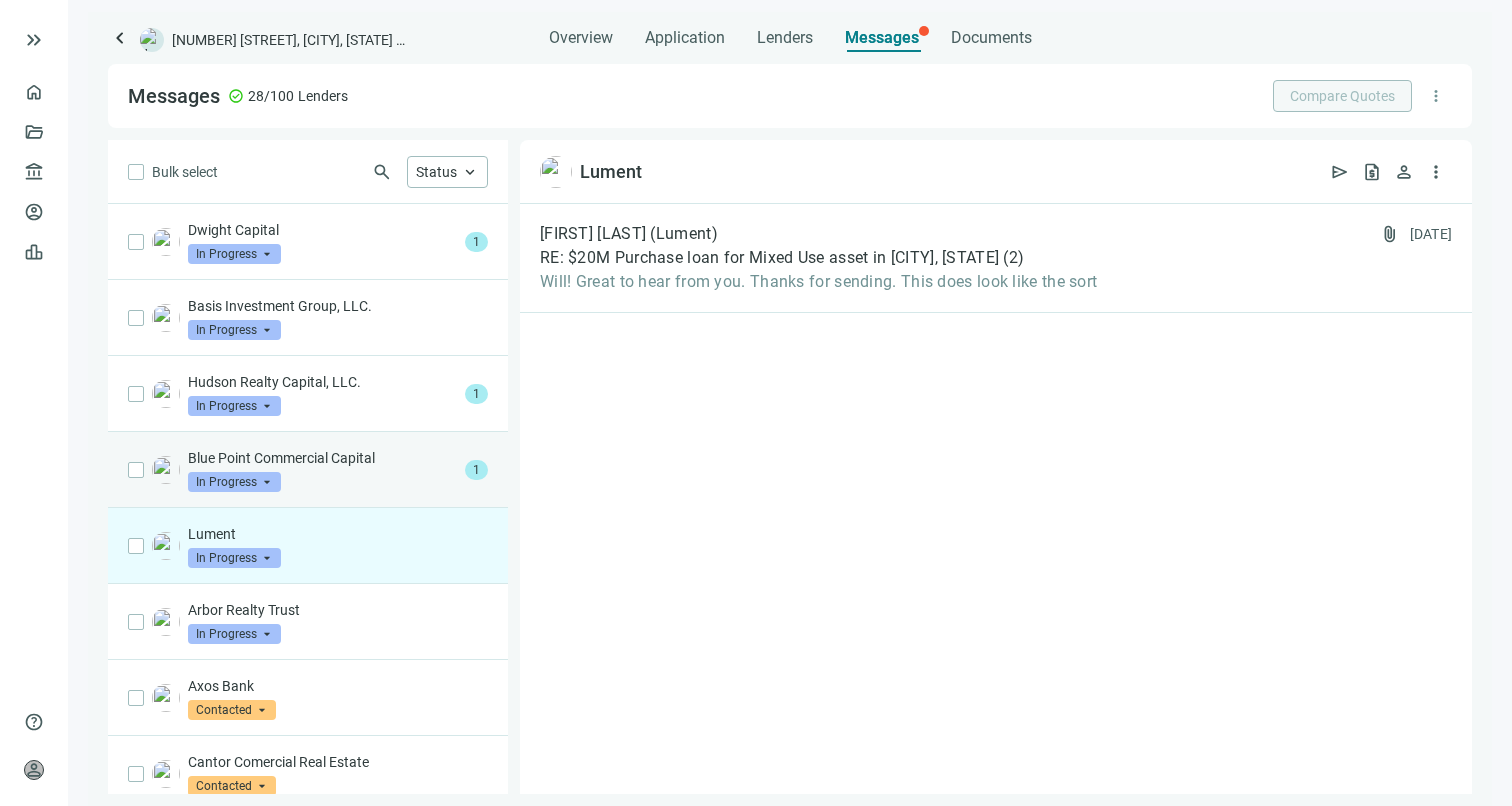 click on "Blue Point Commercial Capital In Progress arrow_drop_down" at bounding box center [322, 470] 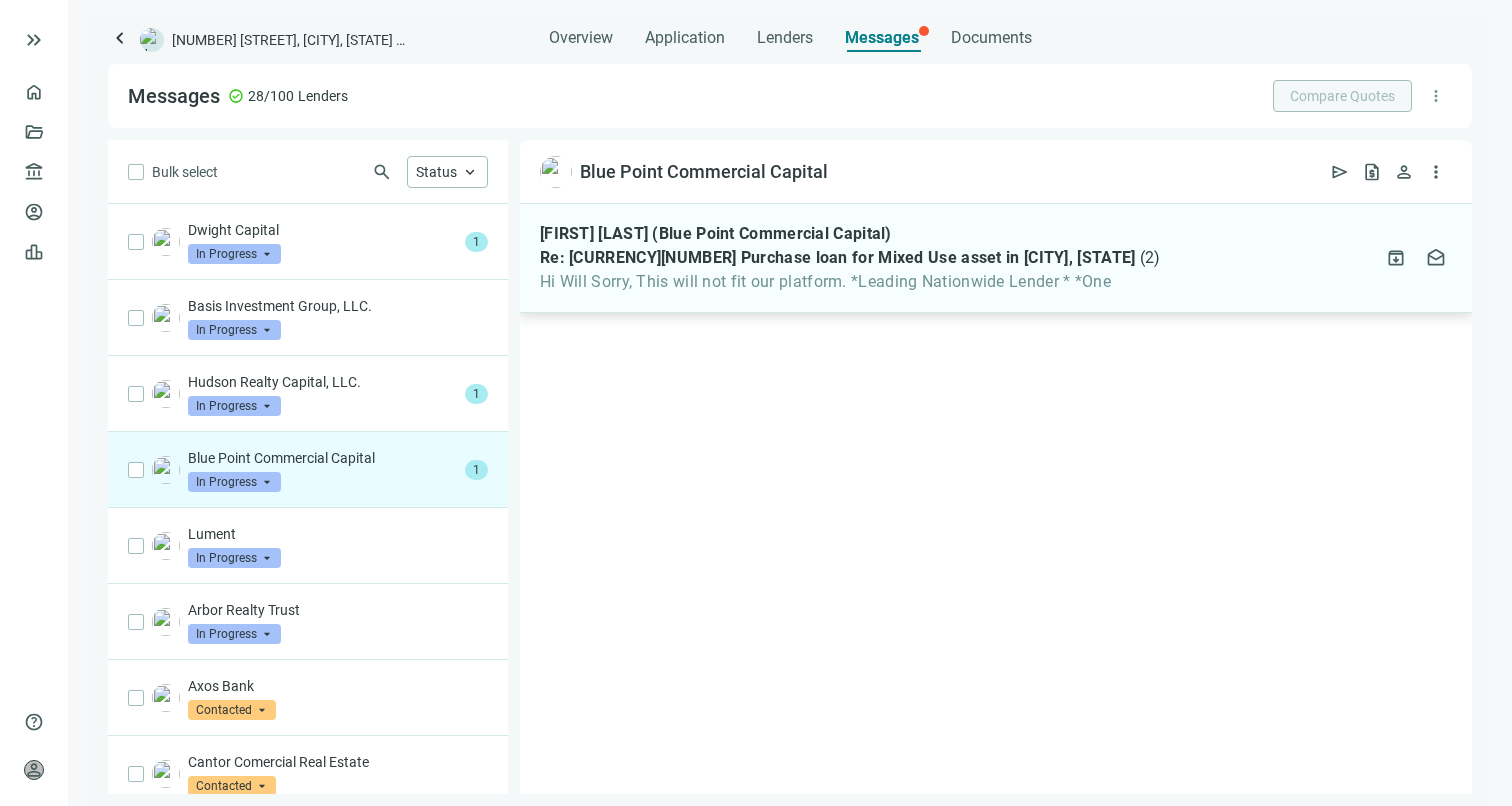 click on "Re: [CURRENCY][NUMBER] Purchase loan for Mixed Use asset in [CITY], [STATE]" at bounding box center [838, 258] 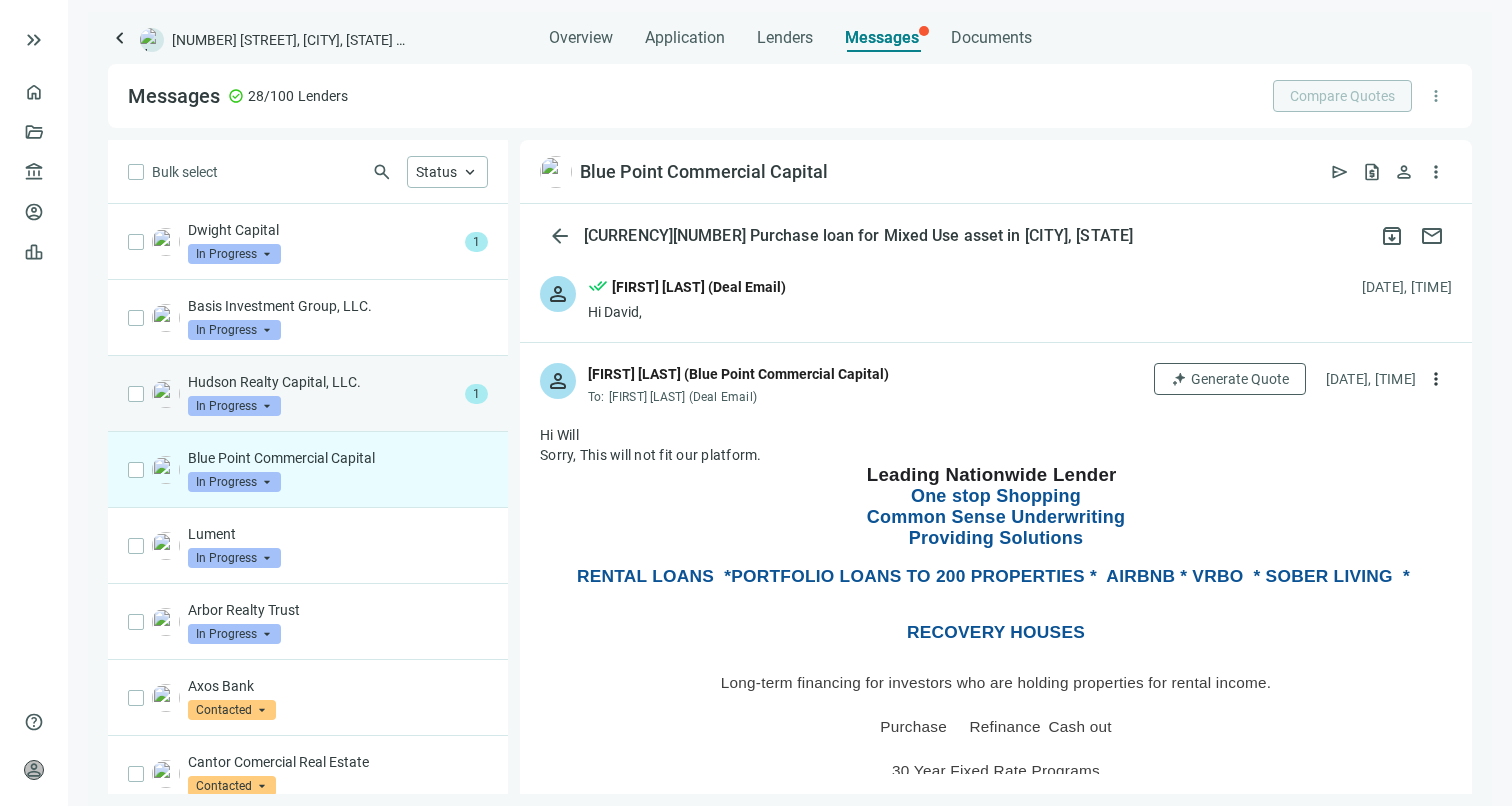 click on "Hudson Realty Capital, LLC." at bounding box center [322, 382] 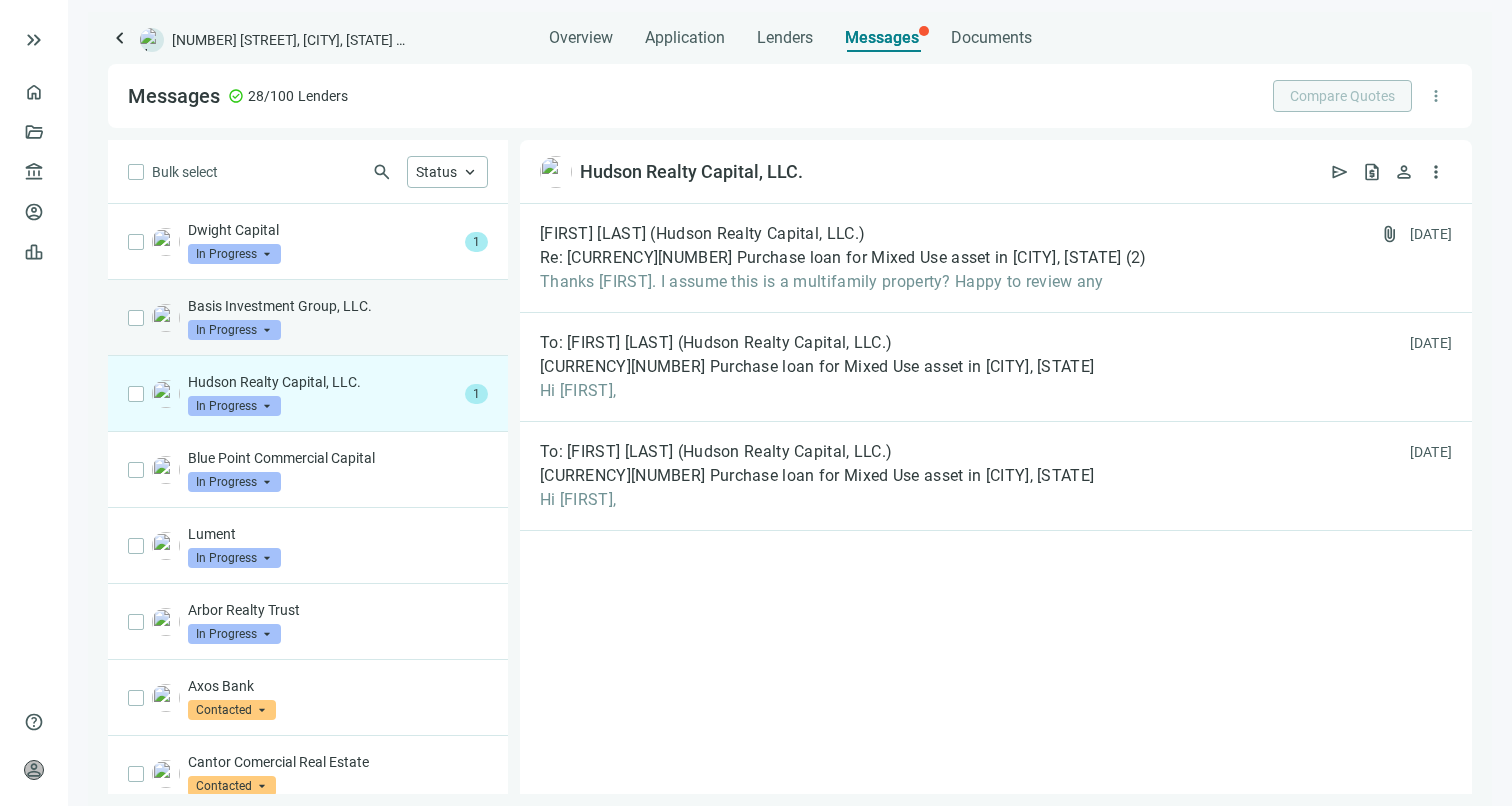 drag, startPoint x: 311, startPoint y: 315, endPoint x: 325, endPoint y: 320, distance: 14.866069 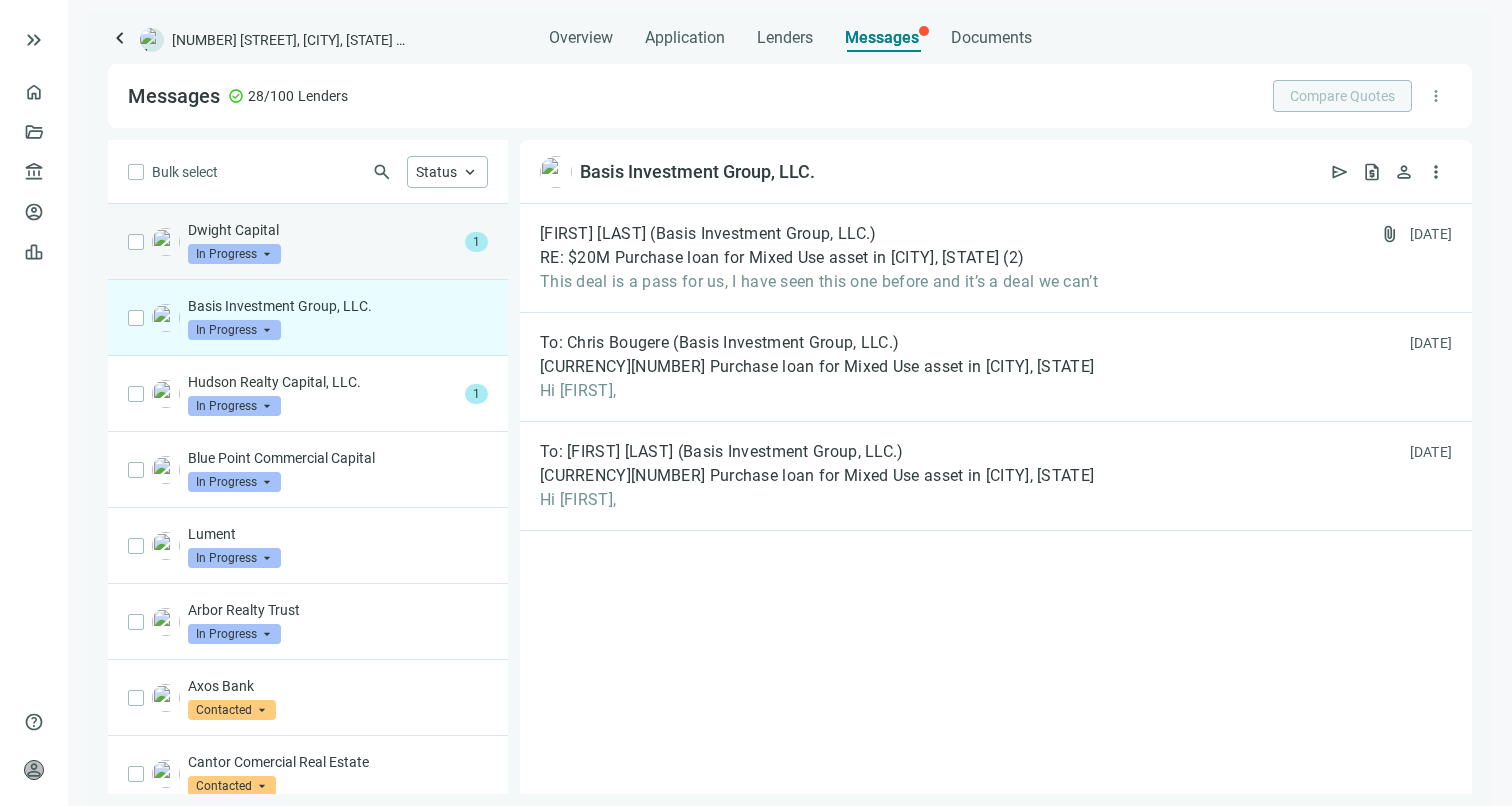 click on "Dwight Capital In Progress arrow_drop_down" at bounding box center (322, 242) 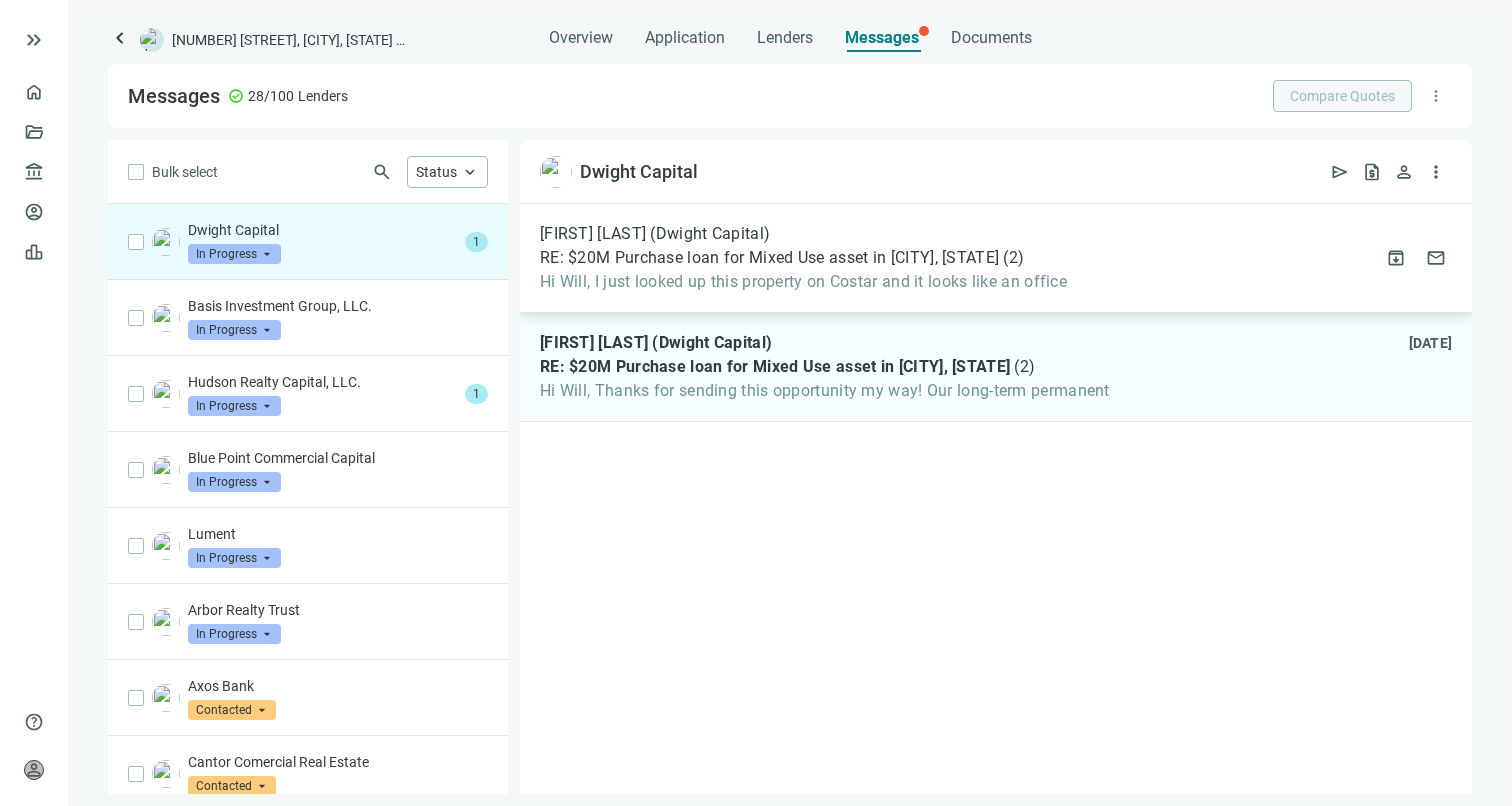click on "[FIRST] [LAST] (Dwight Capital) RE: $20M Purchase loan for Mixed Use asset in [CITY], [STATE] ( 2 ) Hi Will, I just looked up this property on Costar and it looks like an office" at bounding box center (803, 258) 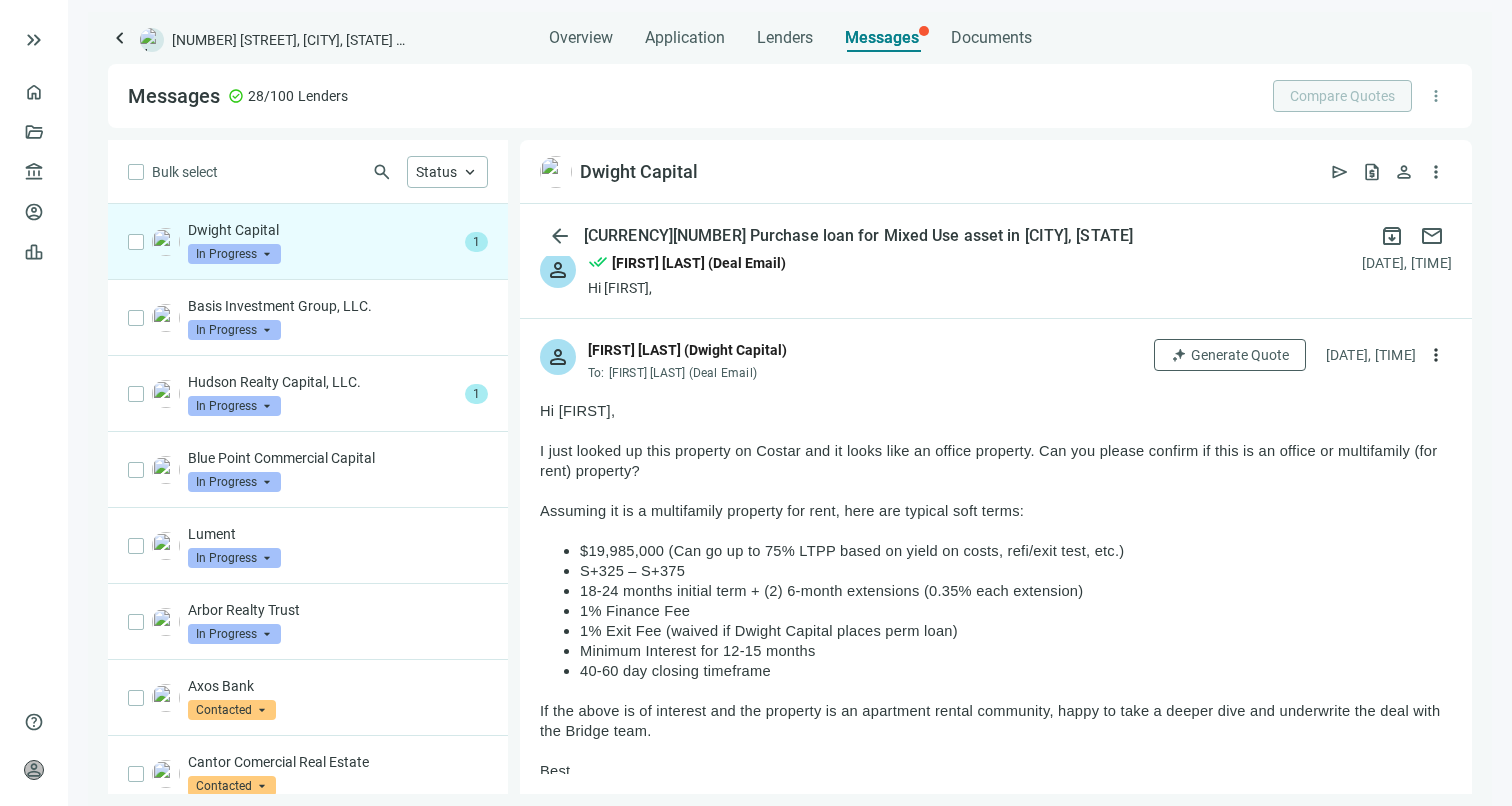 scroll, scrollTop: 0, scrollLeft: 0, axis: both 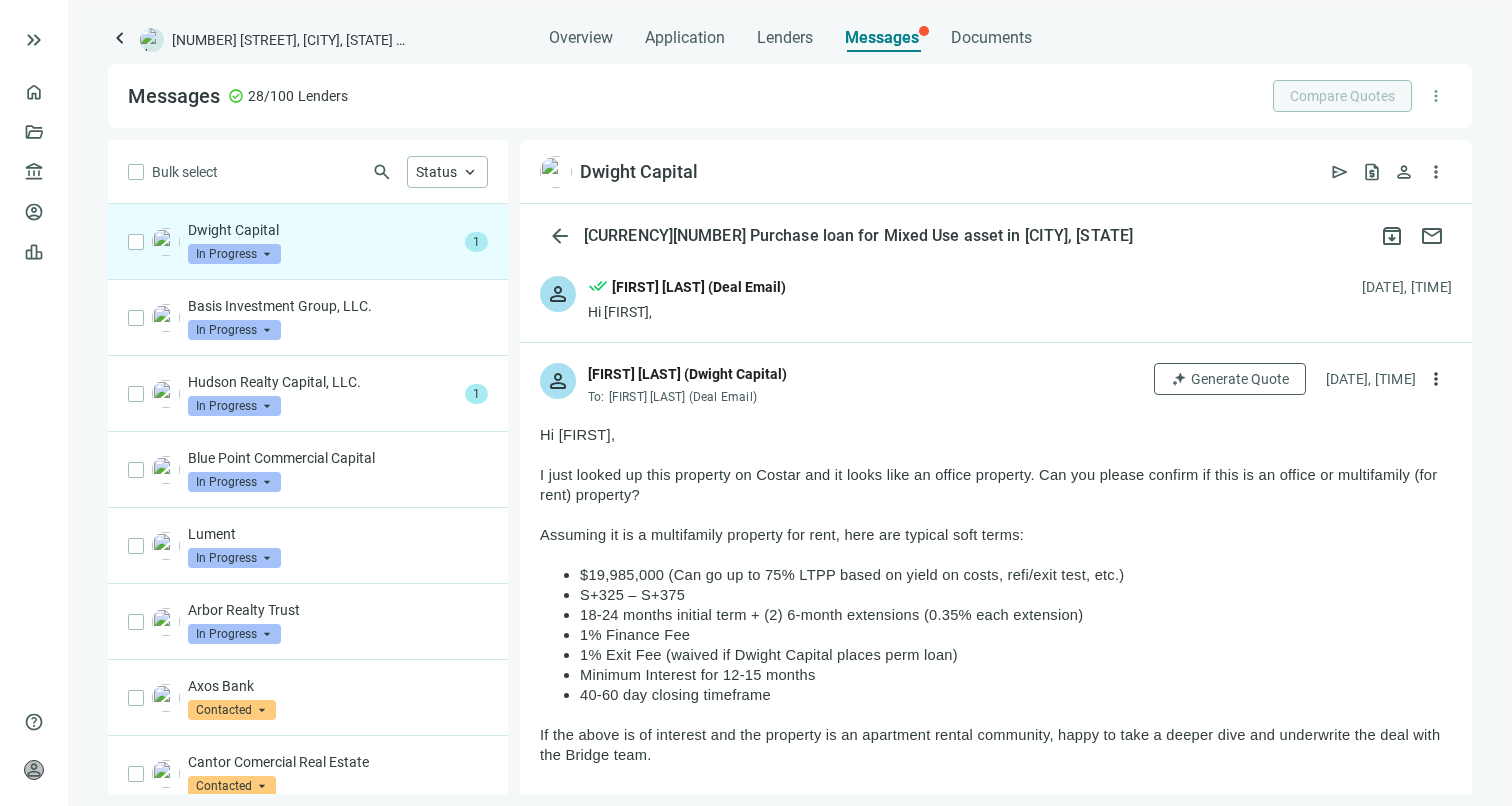 click on "Messages" at bounding box center [882, 37] 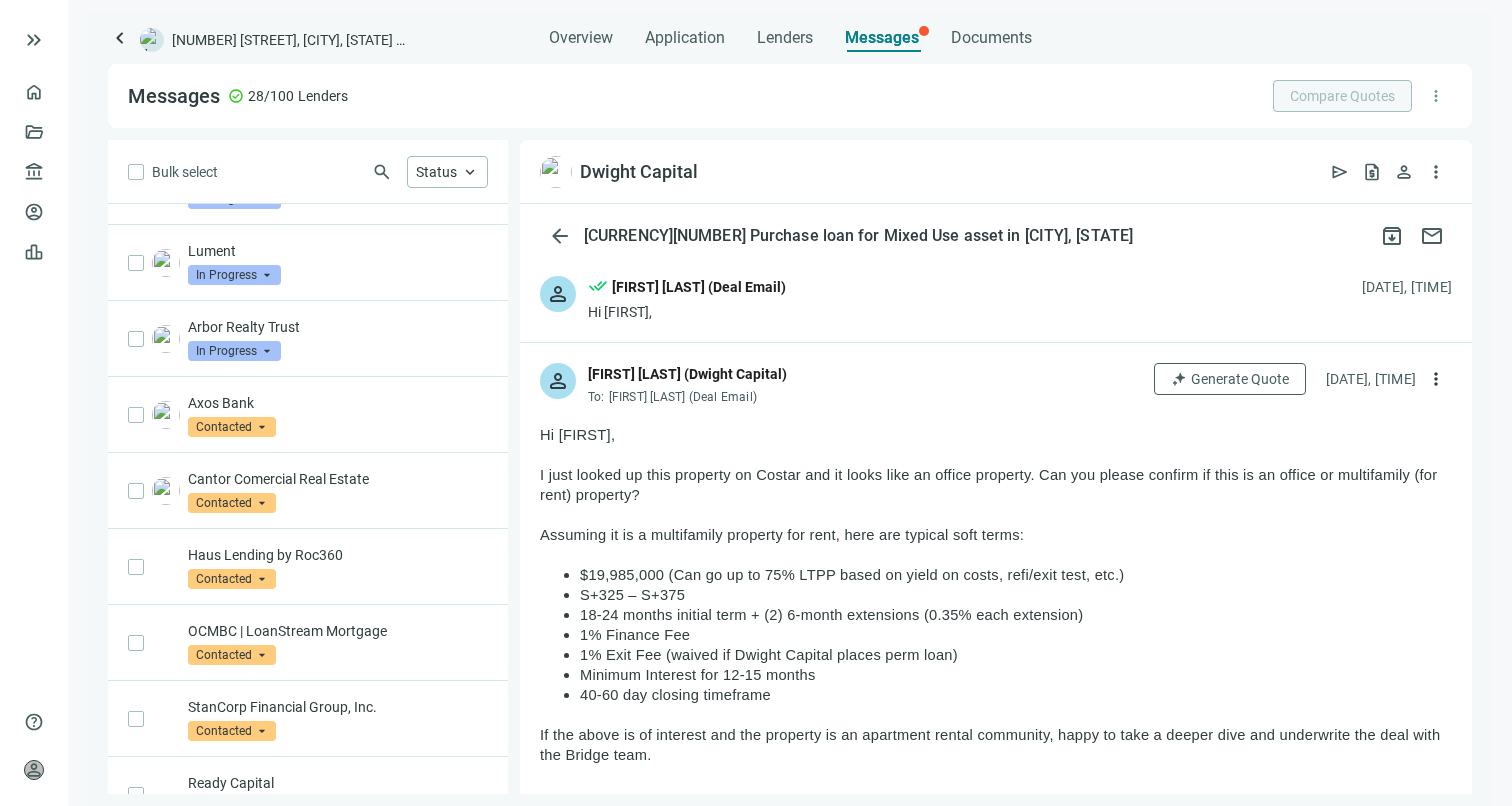 scroll, scrollTop: 0, scrollLeft: 0, axis: both 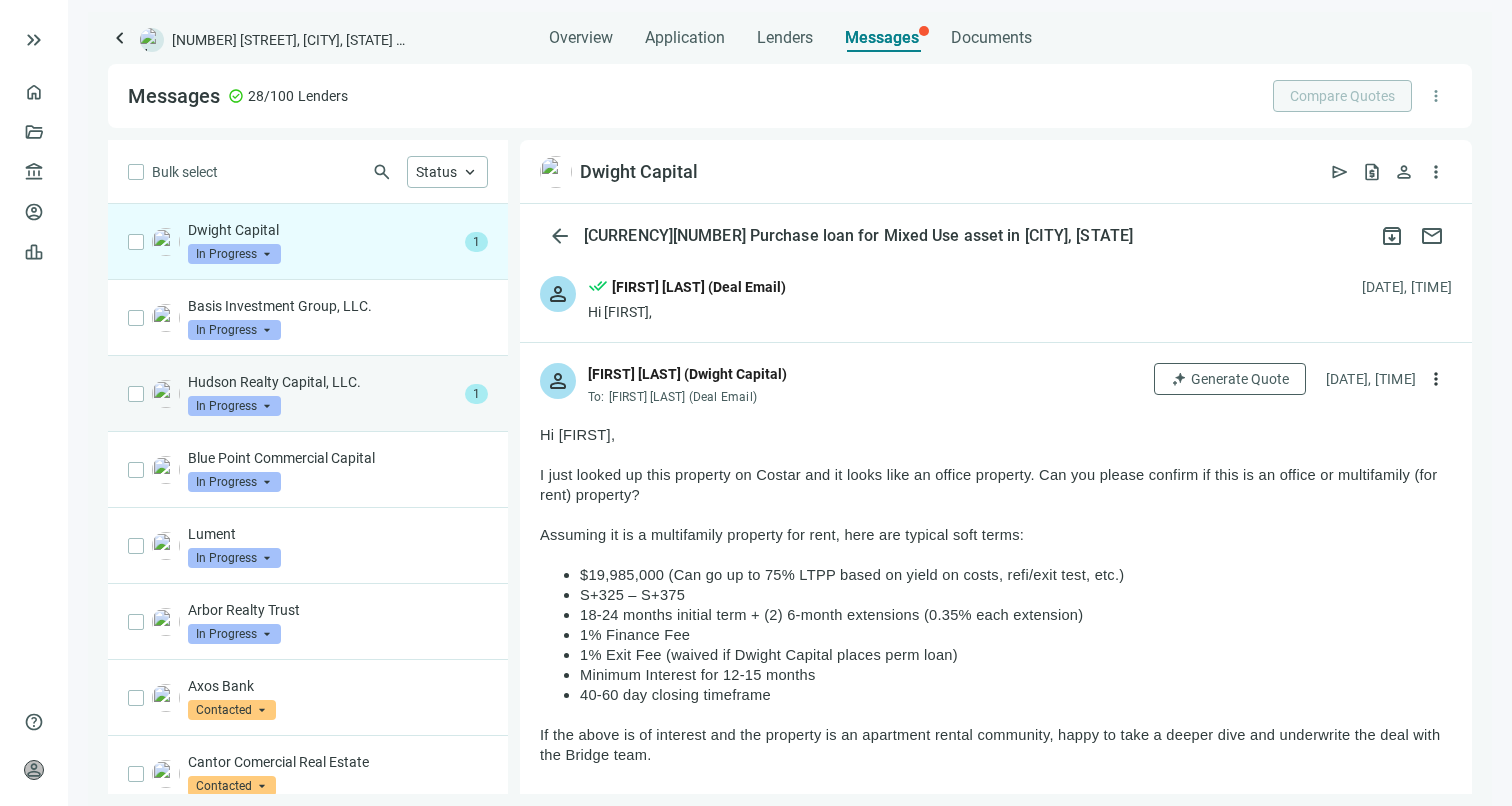 click on "Hudson Realty Capital, LLC. In Progress arrow_drop_down" at bounding box center (322, 394) 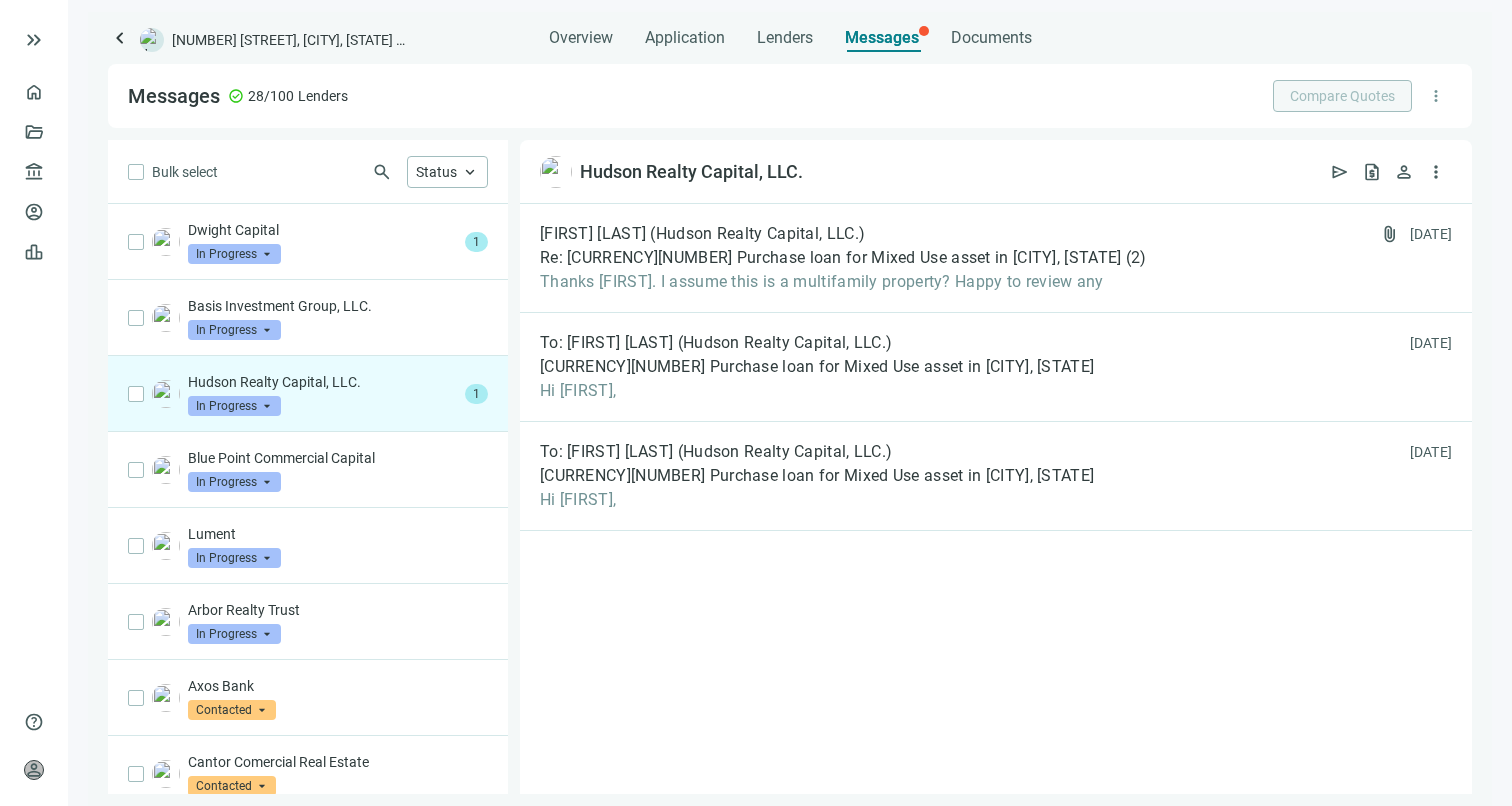 click on "keyboard_arrow_left" at bounding box center [120, 38] 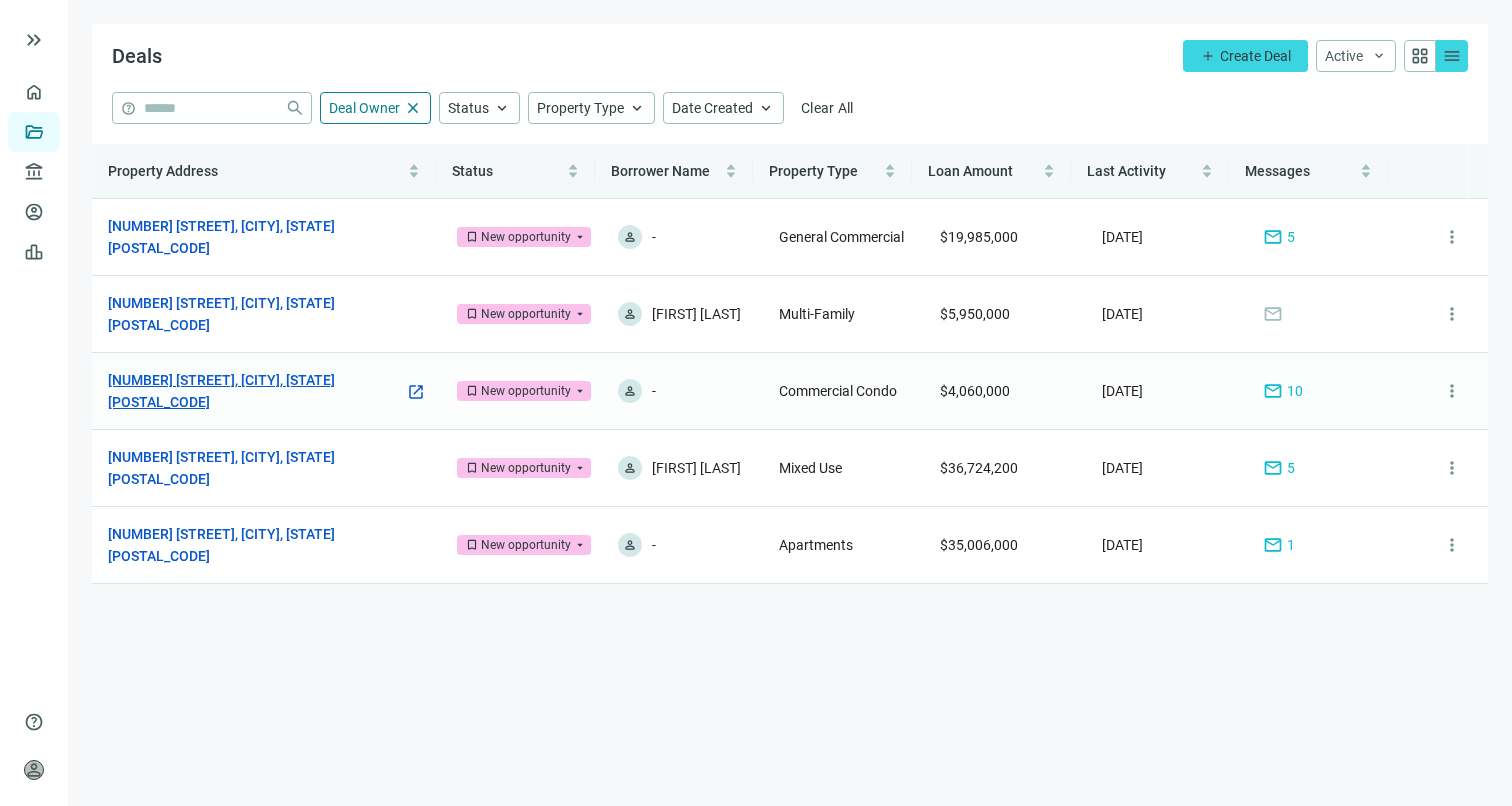 click on "[NUMBER] [STREET], [CITY], [STATE] [POSTAL_CODE]" at bounding box center [256, 391] 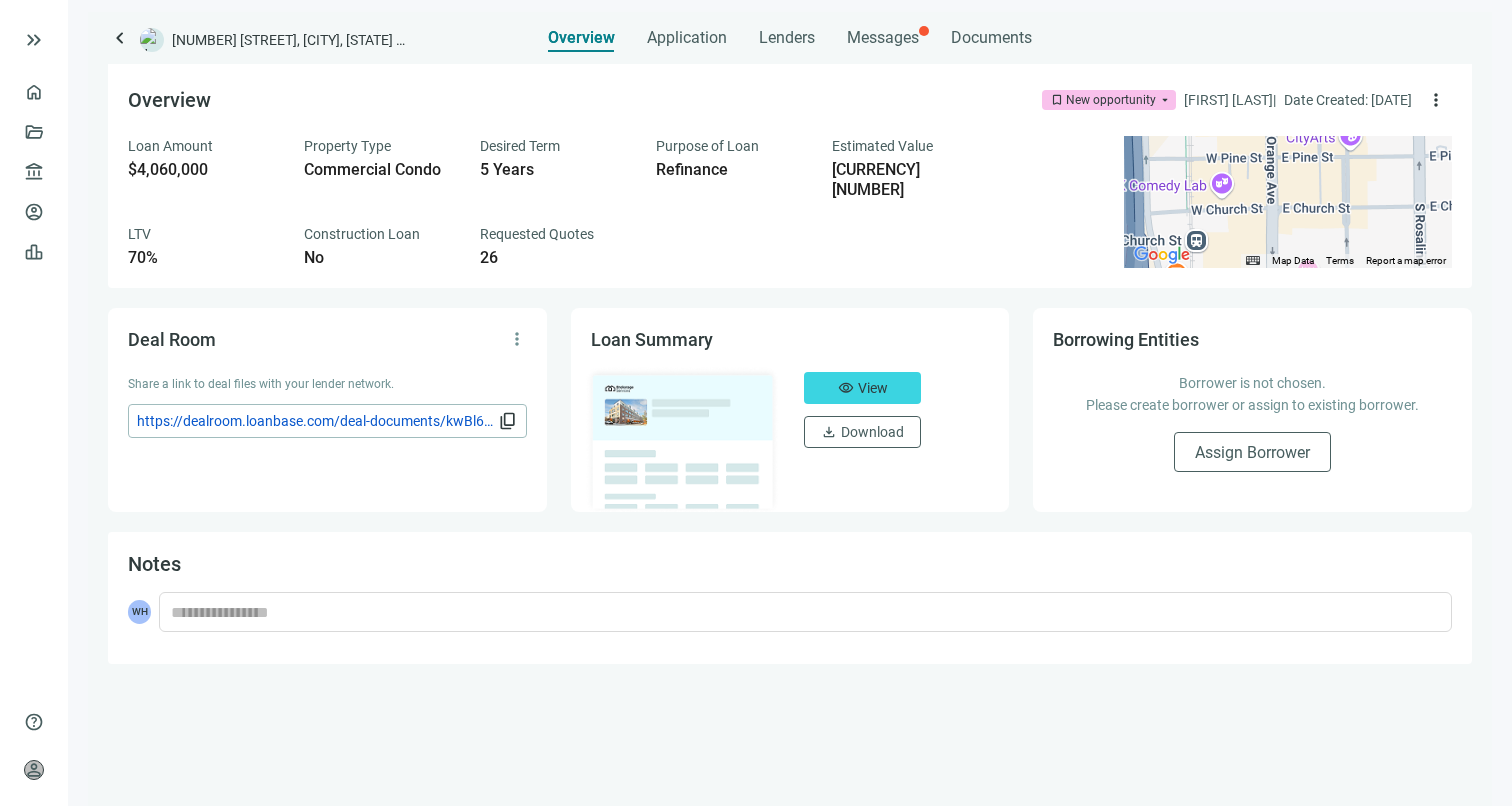 click on "keyboard_arrow_left [NUMBER] [STREET], [CITY], [STATE] [POSTAL_CODE] Overview Application Lenders Messages Documents Overview bookmark New opportunity arrow_drop_down [FIRST] [LAST] | Date Created: [DATE] more_vert Loan Amount [CURRENCY][NUMBER] Property Type Commercial Condo Desired Term 5 Years Purpose of Loan Refinance Estimated Value [CURRENCY][NUMBER] LTV 70% Construction Loan No Requested Quotes 26 ← Move left → Move right ↑ Move up ↓ Move down + Zoom in - Zoom out Home Jump left by 75% End Jump right by 75% Page Up Jump up by 75% Page Down Jump down by 75% To activate drag with keyboard, press Alt + Enter. Once in keyboard drag state, use the arrow keys to move the marker. To complete the drag, press the Enter key. To cancel, press Escape. Map Data Map data ©2025 Google Map data ©2025 Google 100 m Click to toggle between metric and imperial units Terms Report a map error Deal Room more_vert Share a link to deal files with your lender network. content_copy Loan Summary visibility View download Download Notes WH" at bounding box center (790, 409) 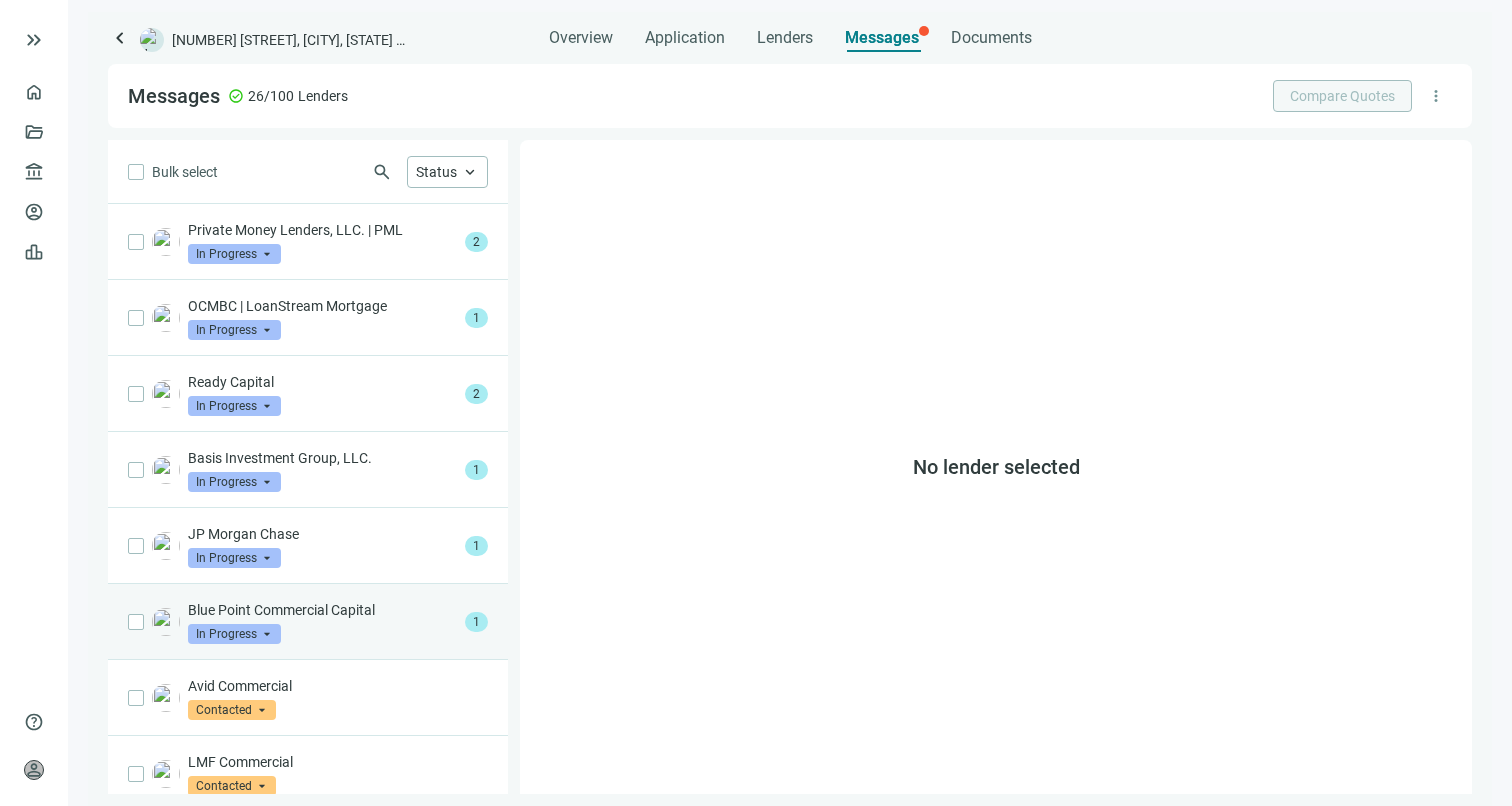 click on "Blue Point Commercial Capital In Progress arrow_drop_down" at bounding box center [322, 622] 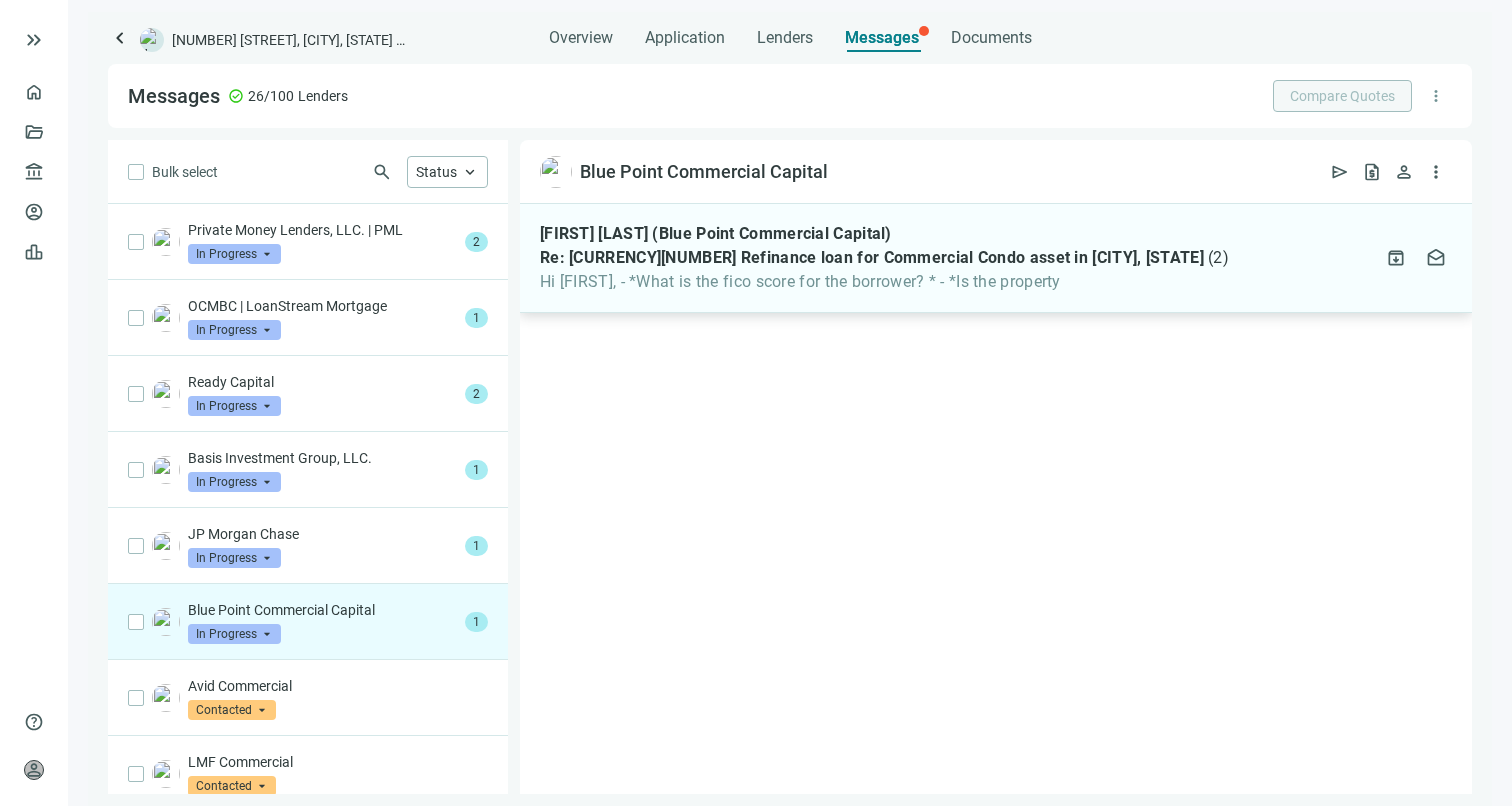 click on "Hi [FIRST], - *What is the fico score for the borrower? * - *Is the property" at bounding box center (884, 282) 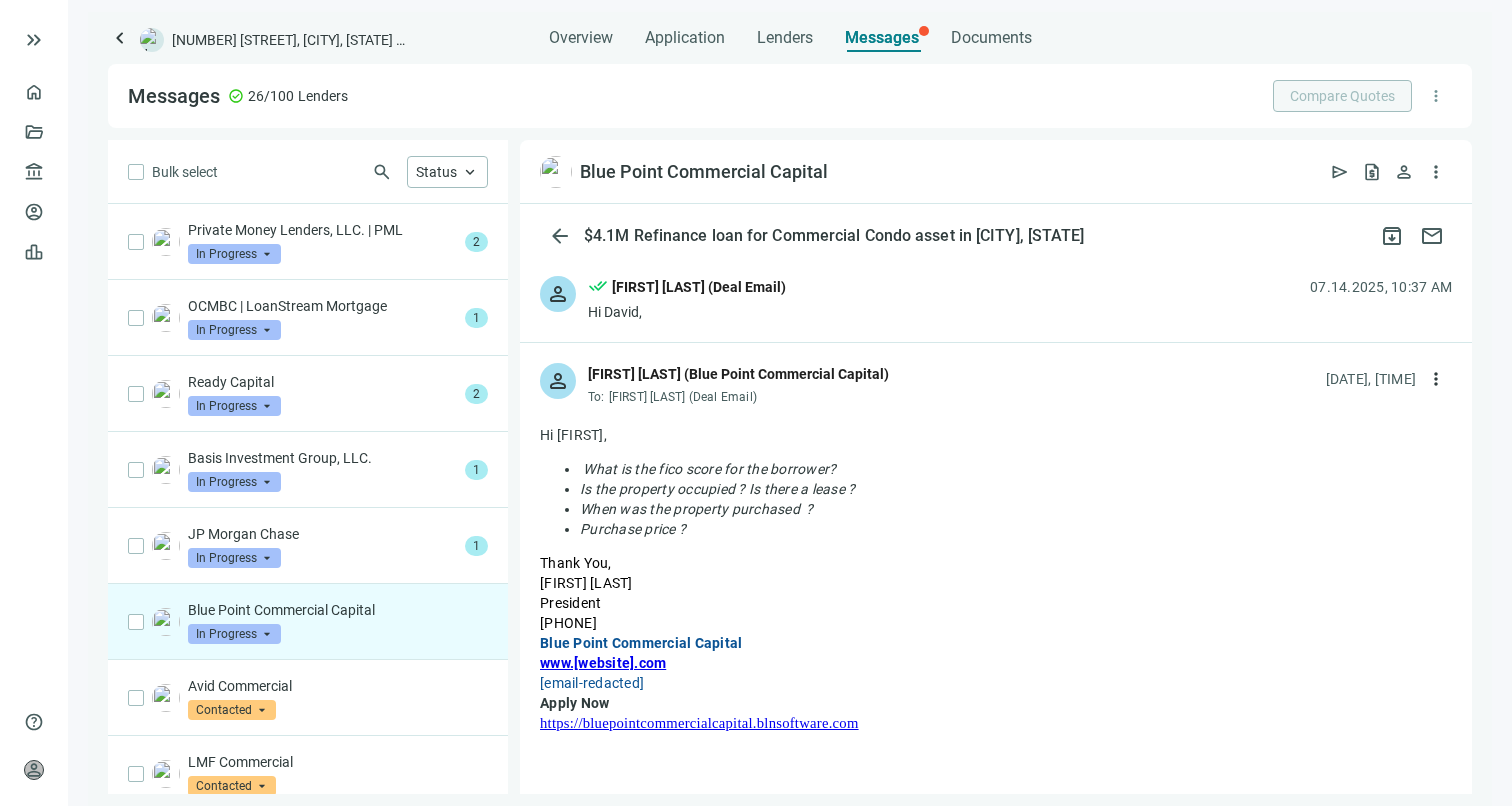 drag, startPoint x: 717, startPoint y: 526, endPoint x: 535, endPoint y: 431, distance: 205.30222 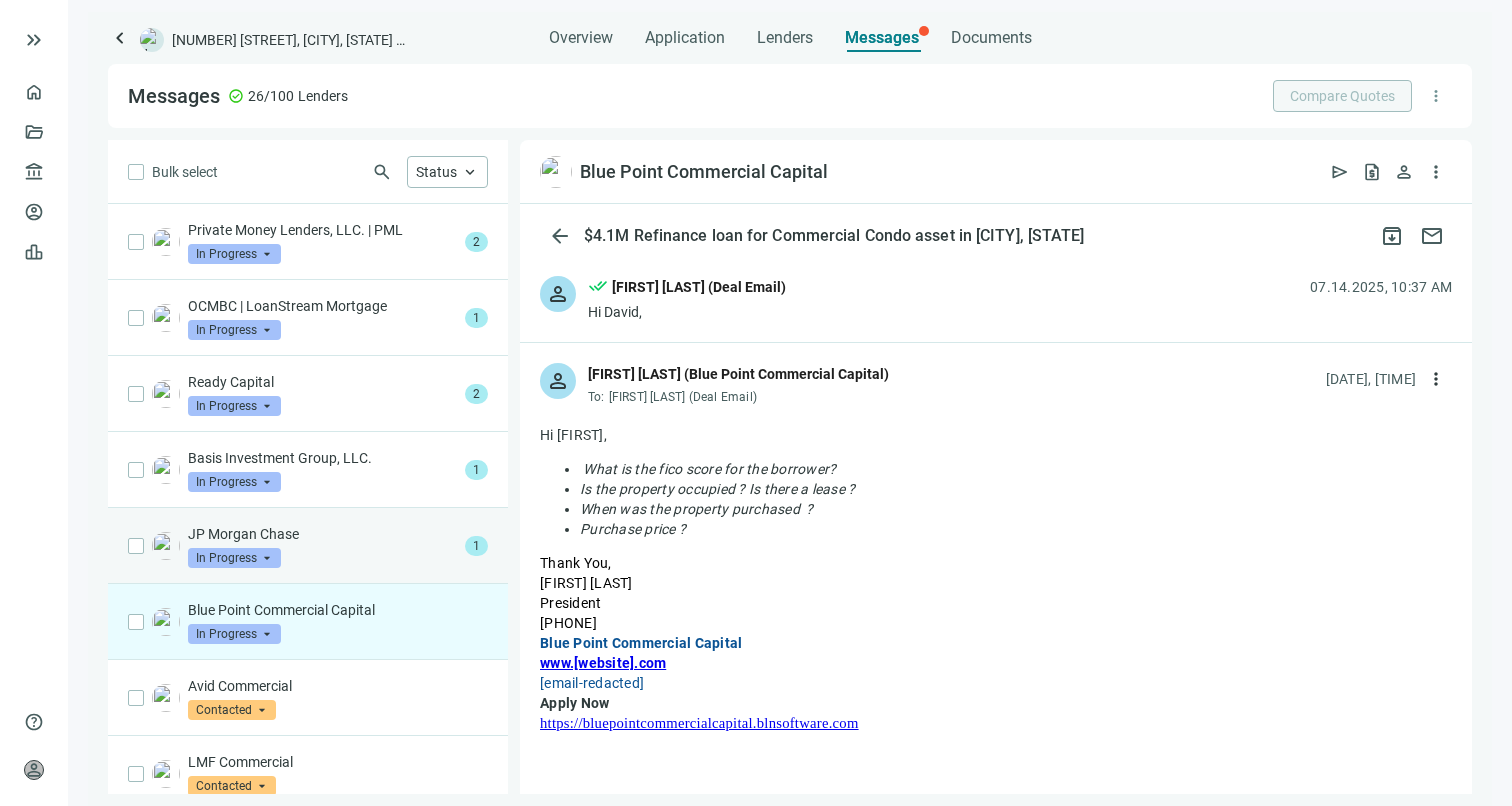 click on "JP Morgan Chase In Progress arrow_drop_down" at bounding box center (322, 546) 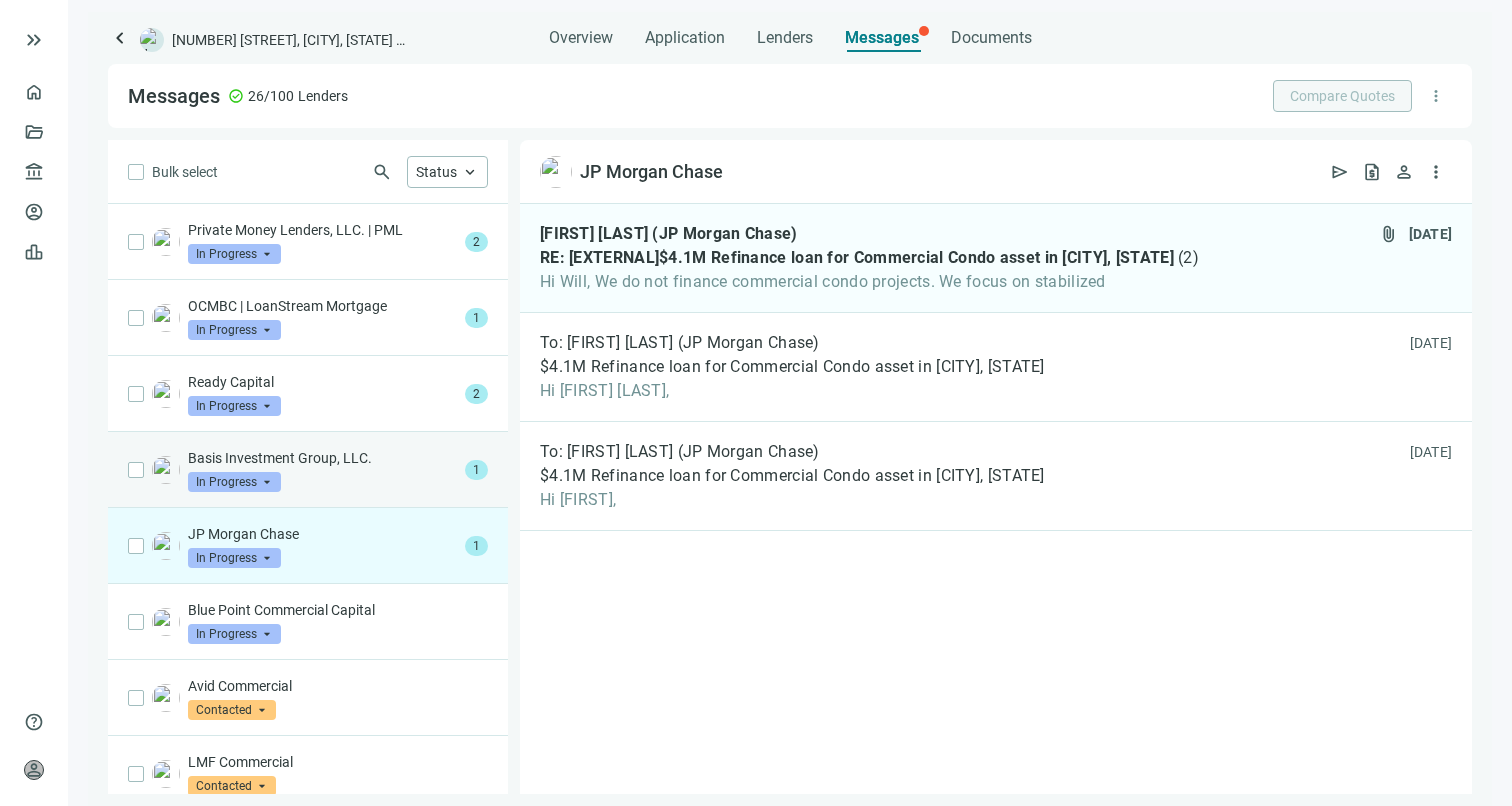click on "Basis Investment Group, LLC. In Progress arrow_drop_down 1" at bounding box center (308, 470) 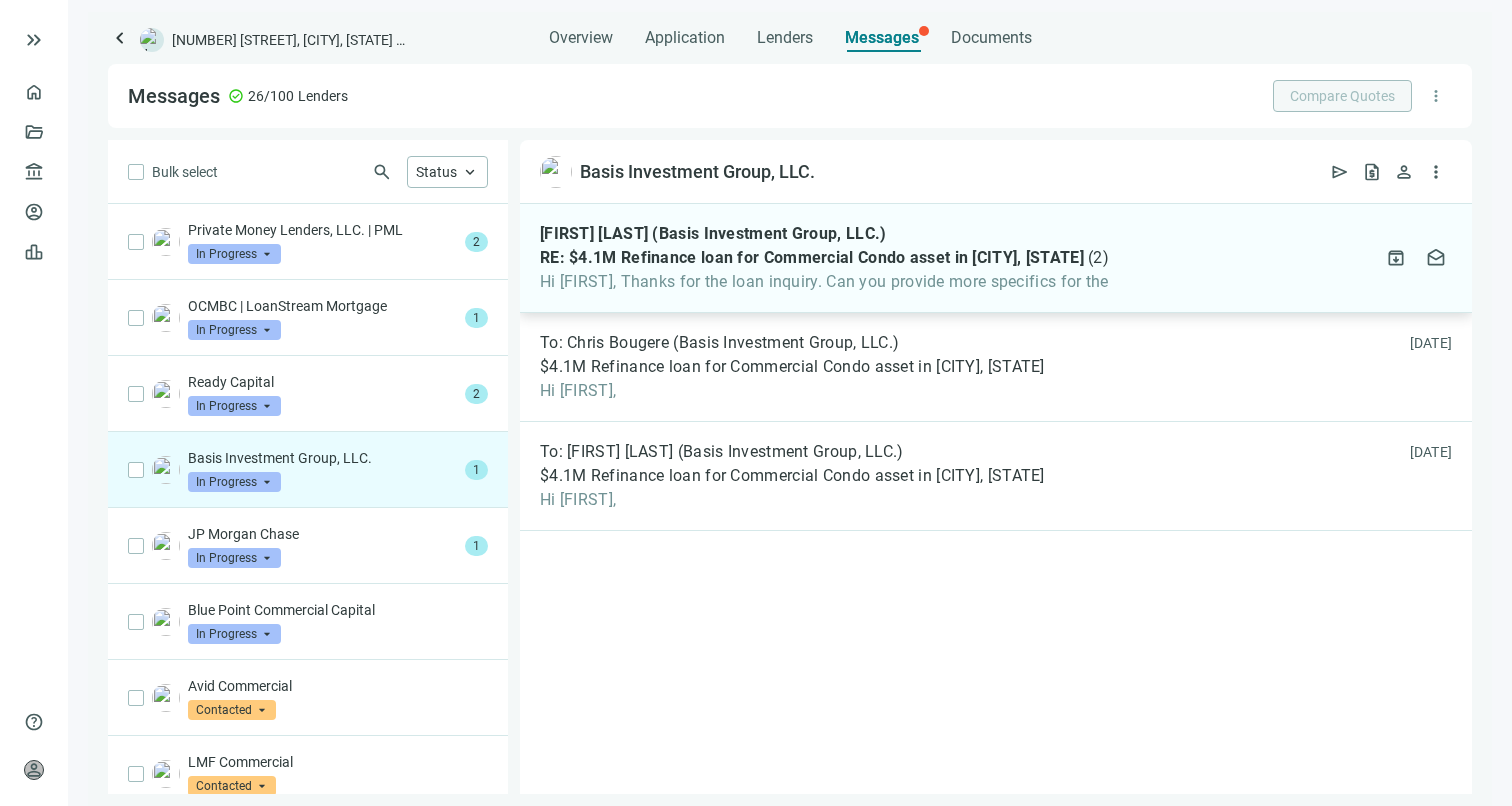 click on "[FIRST] [LAST] (Basis Investment Group, LLC.) RE: $4.1M Refinance loan for Commercial Condo asset in [CITY], [STATE] ( 2 ) Hi Will, Thanks for the loan inquiry. Can you provide more specifics for the attach_file [DATE] archive drafts" at bounding box center [996, 258] 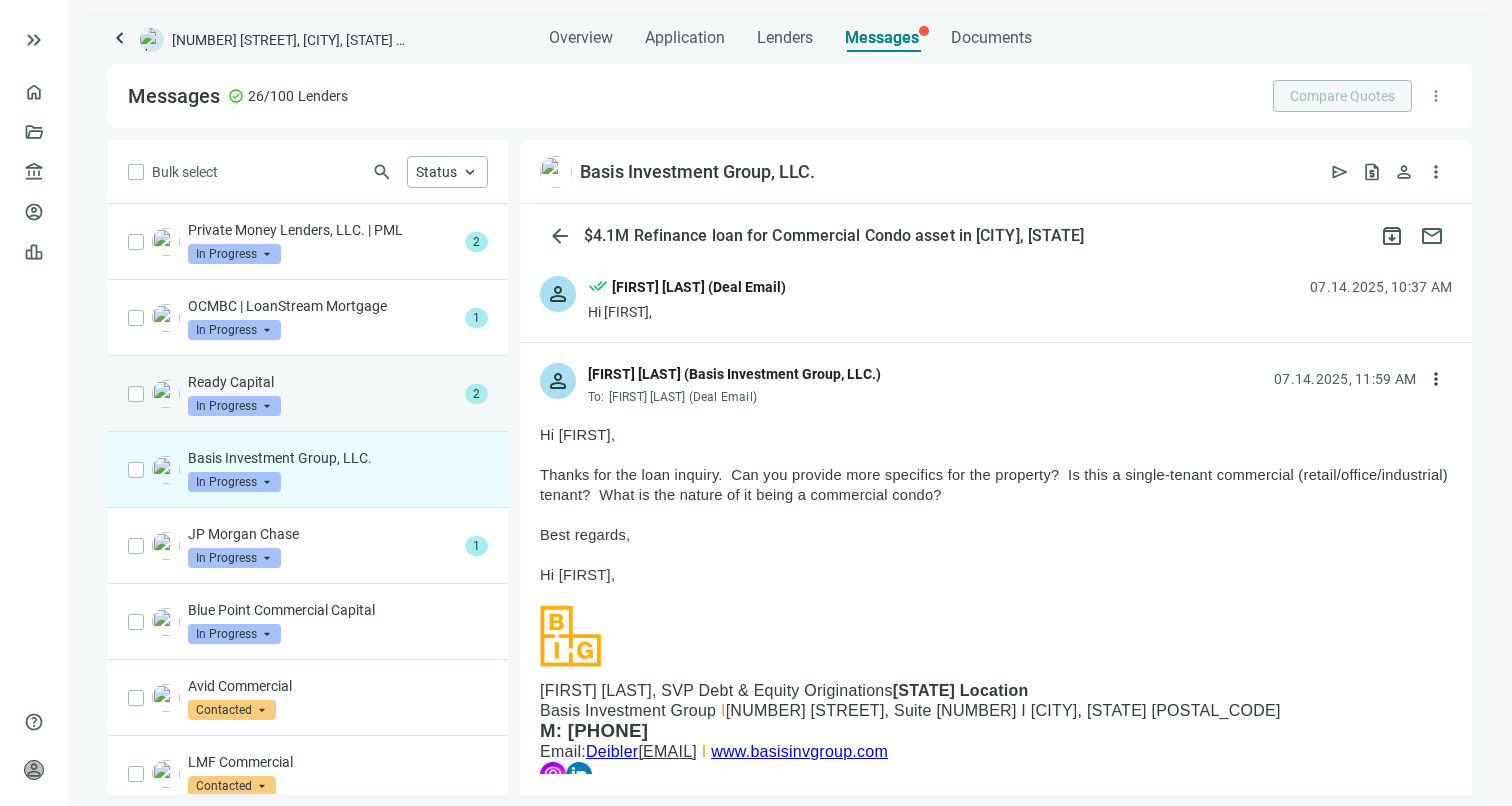 click on "Ready Capital" at bounding box center [322, 382] 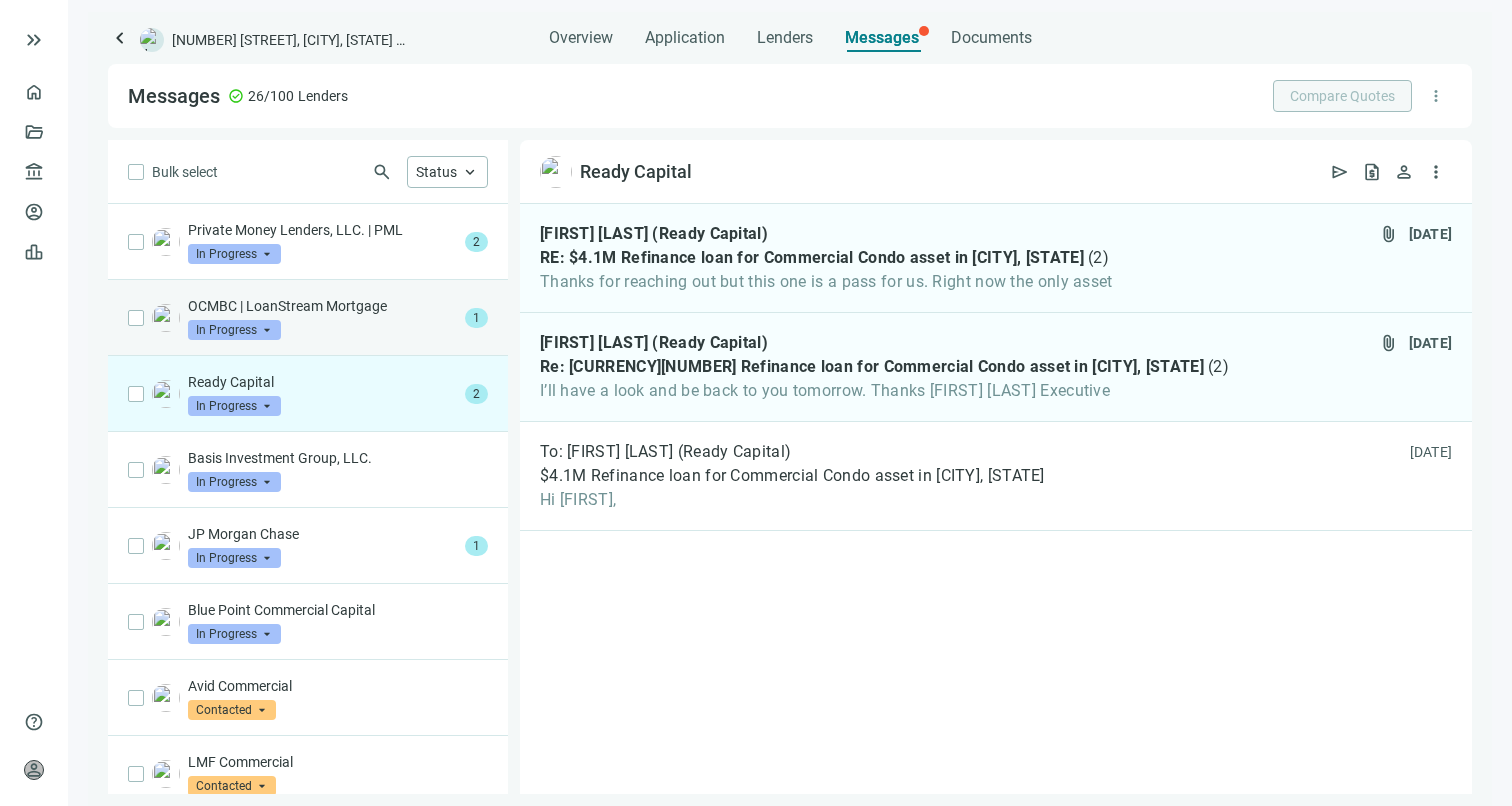 click on "OCMBC | LoanStream Mortgage In Progress arrow_drop_down" at bounding box center (322, 318) 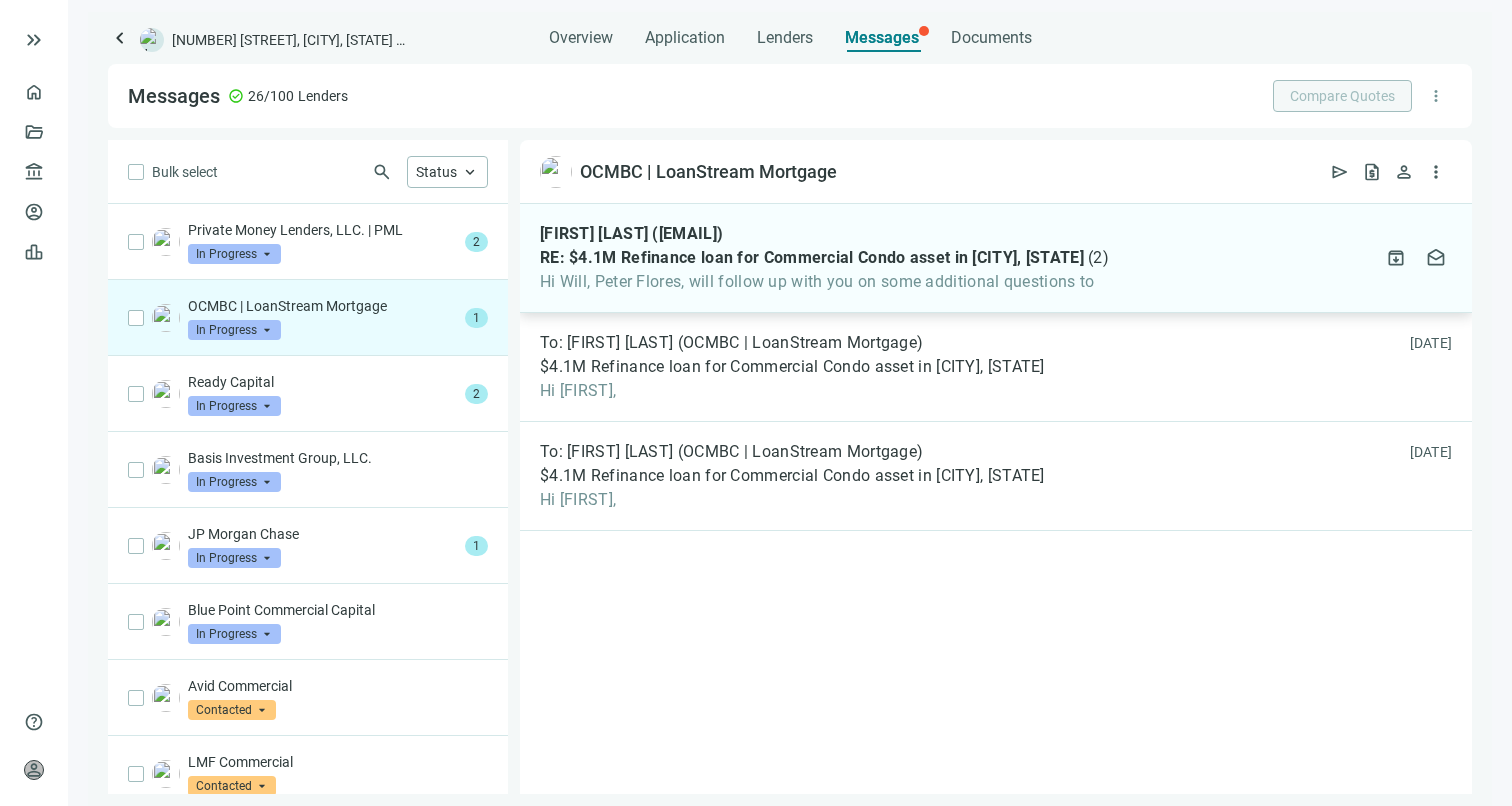 click on "Hi Will, Peter Flores, will follow up with you on some additional questions to" at bounding box center (824, 282) 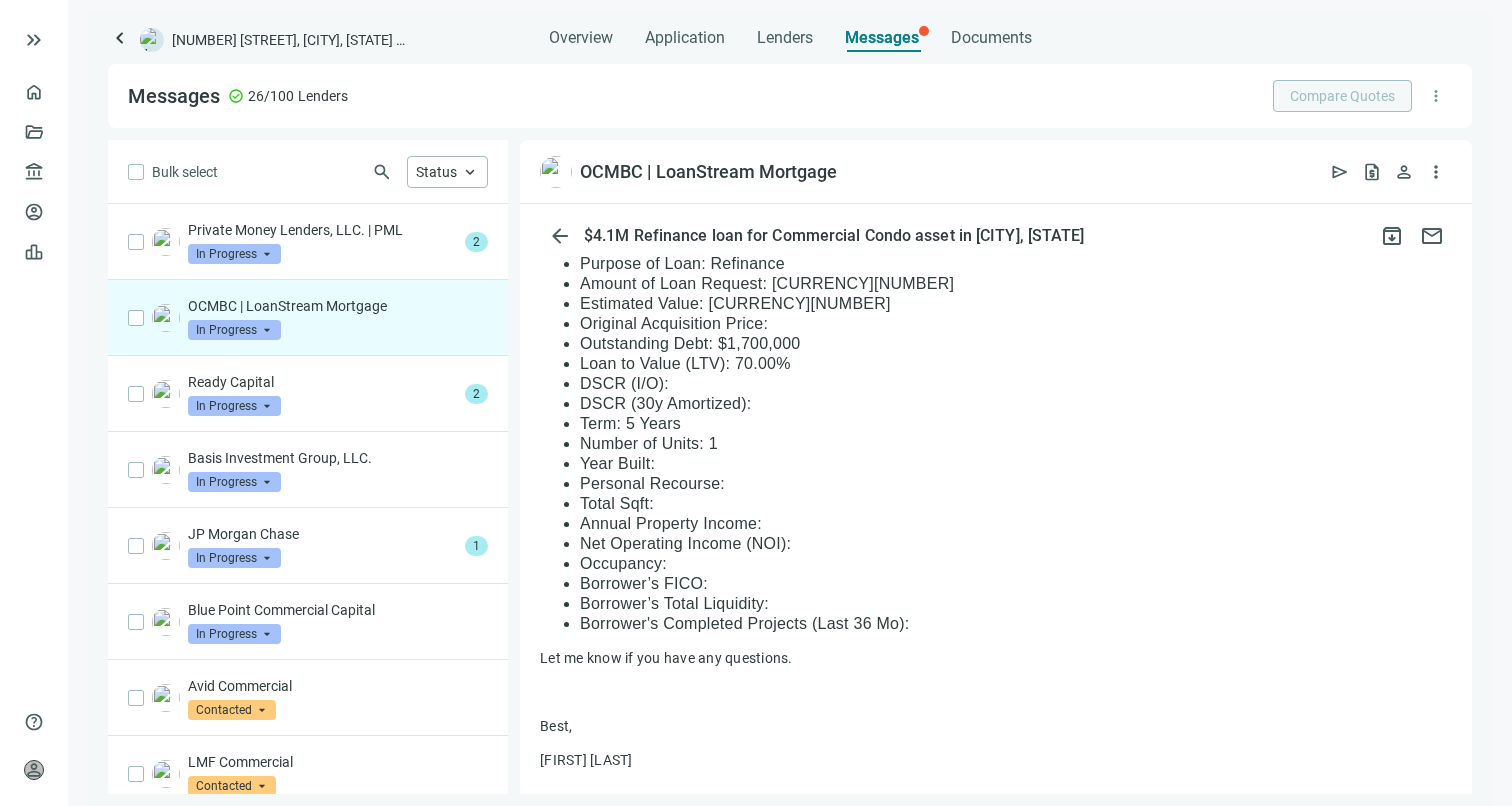 scroll, scrollTop: 714, scrollLeft: 0, axis: vertical 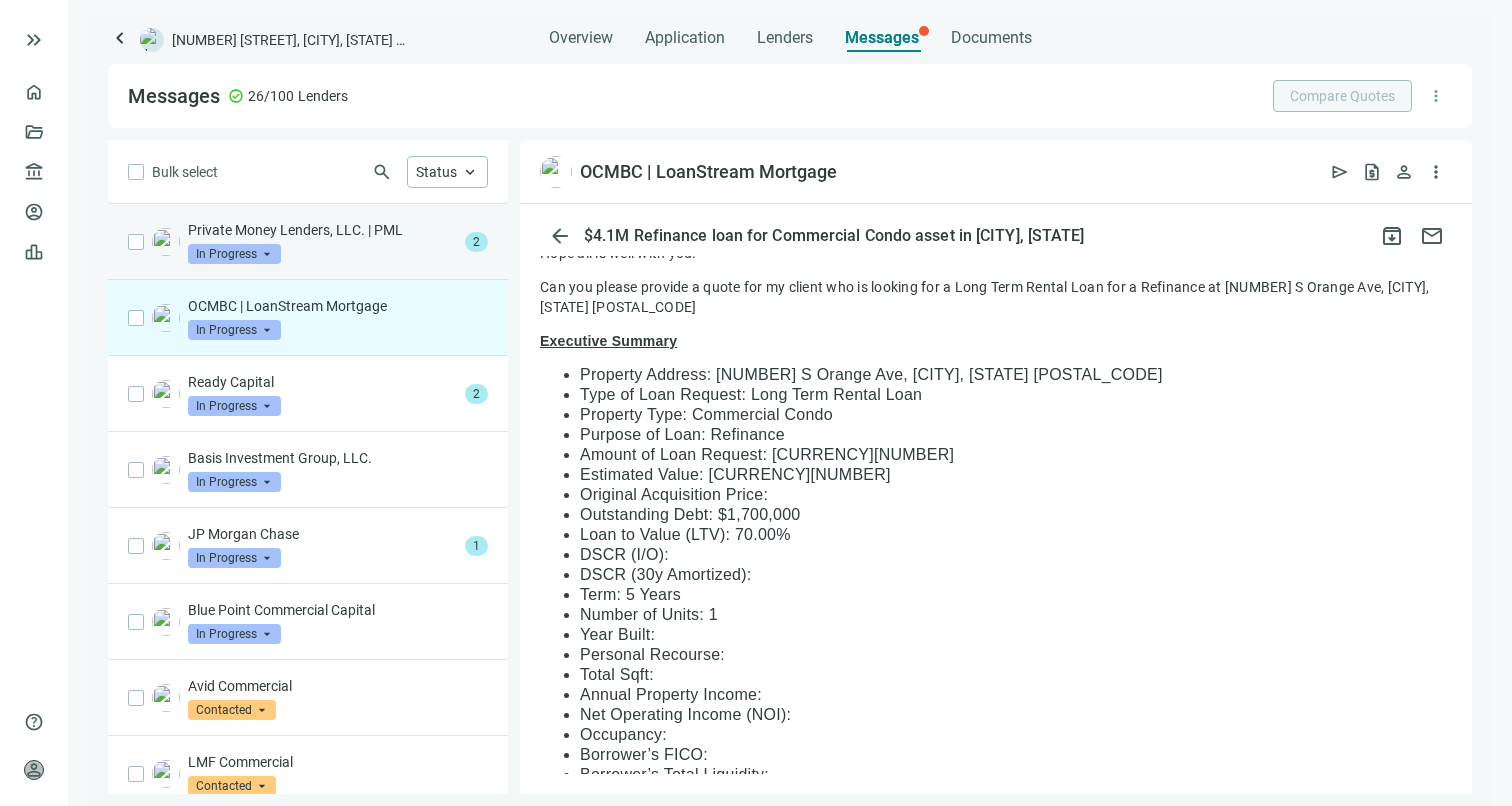 click on "Private Money Lenders, LLC. | PML" at bounding box center [322, 230] 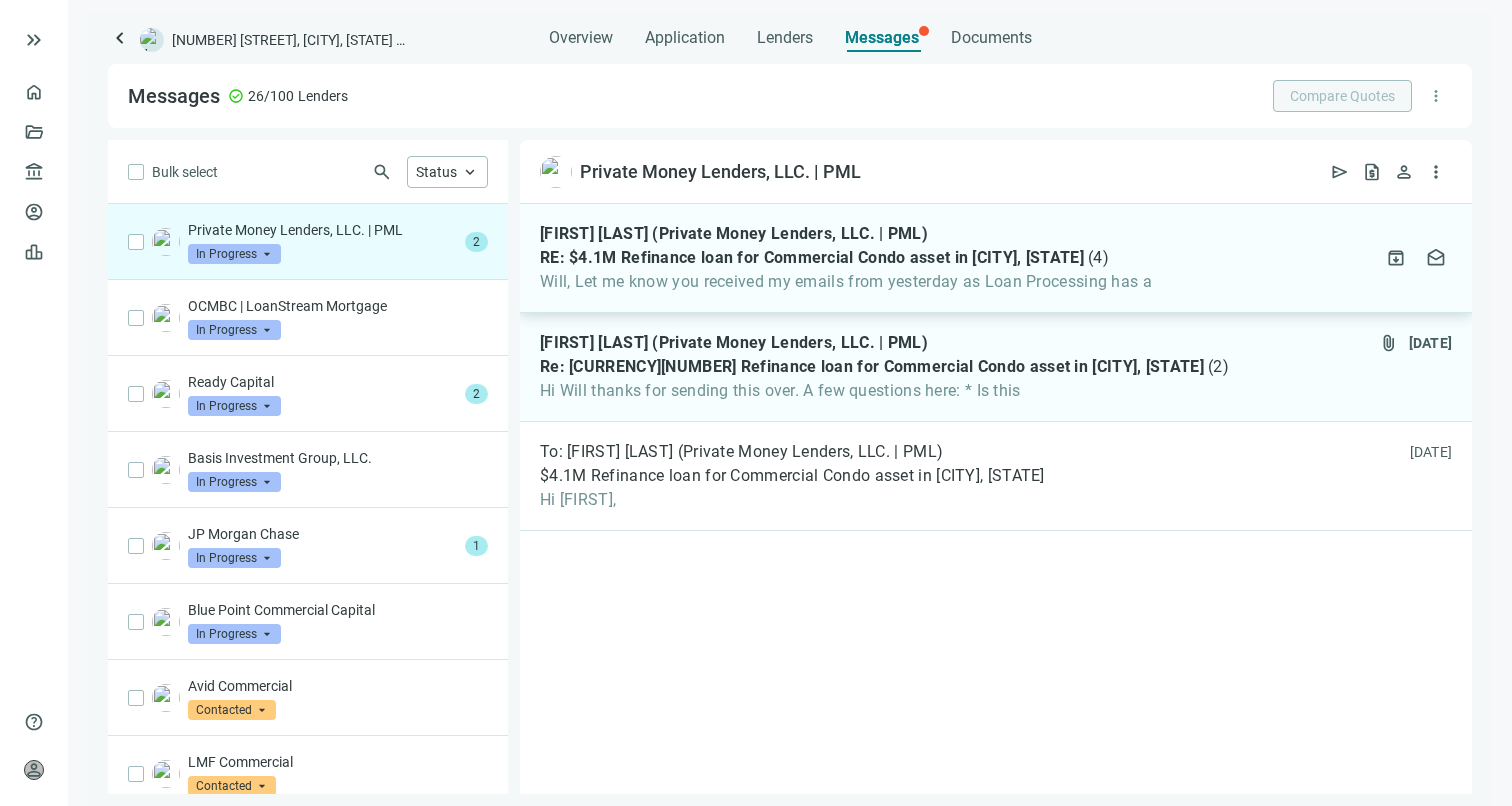 click on "Will, Let me know you received my emails from yesterday as Loan Processing has a" at bounding box center (846, 282) 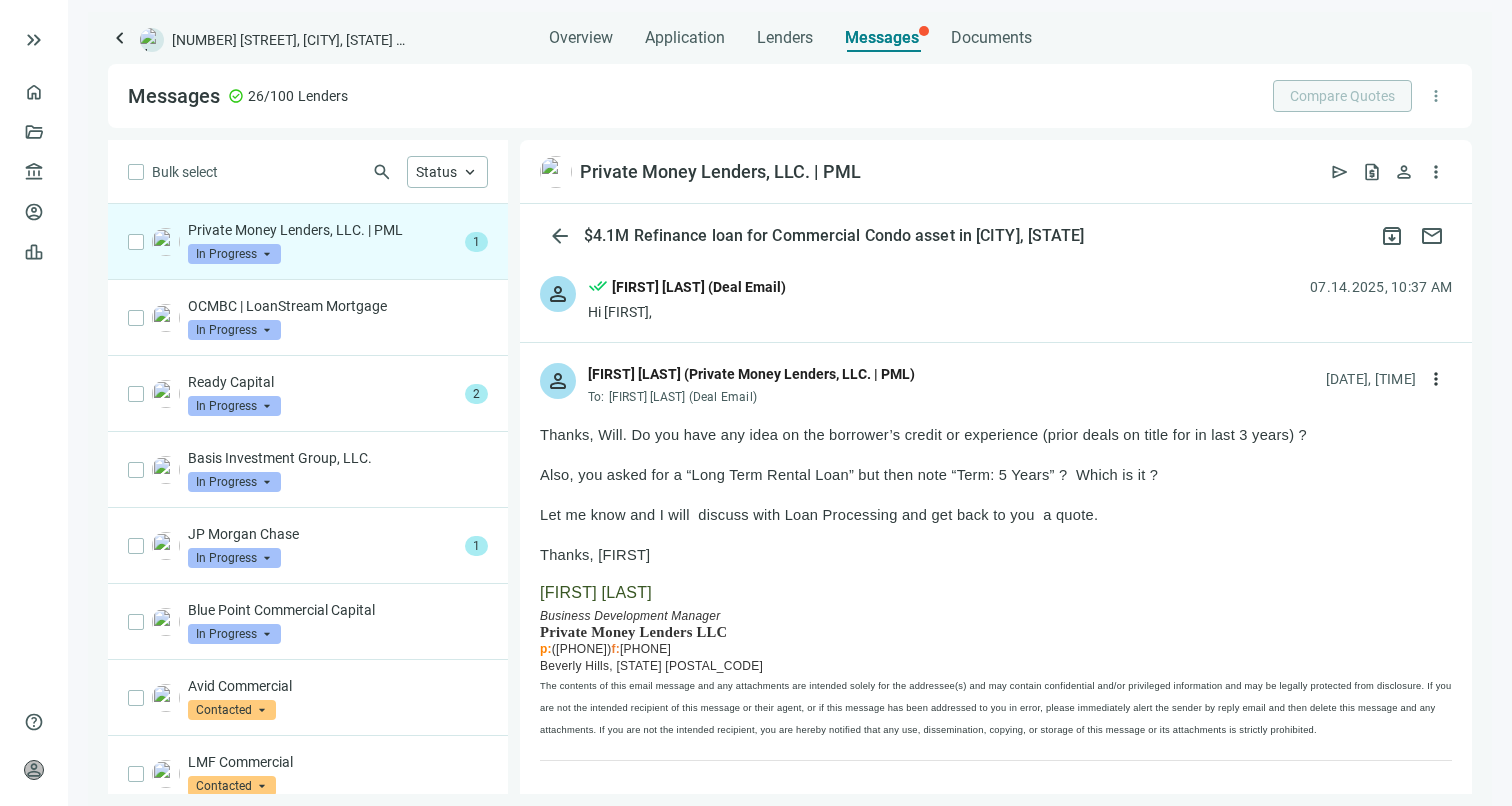 drag, startPoint x: 1040, startPoint y: 471, endPoint x: 1062, endPoint y: 474, distance: 22.203604 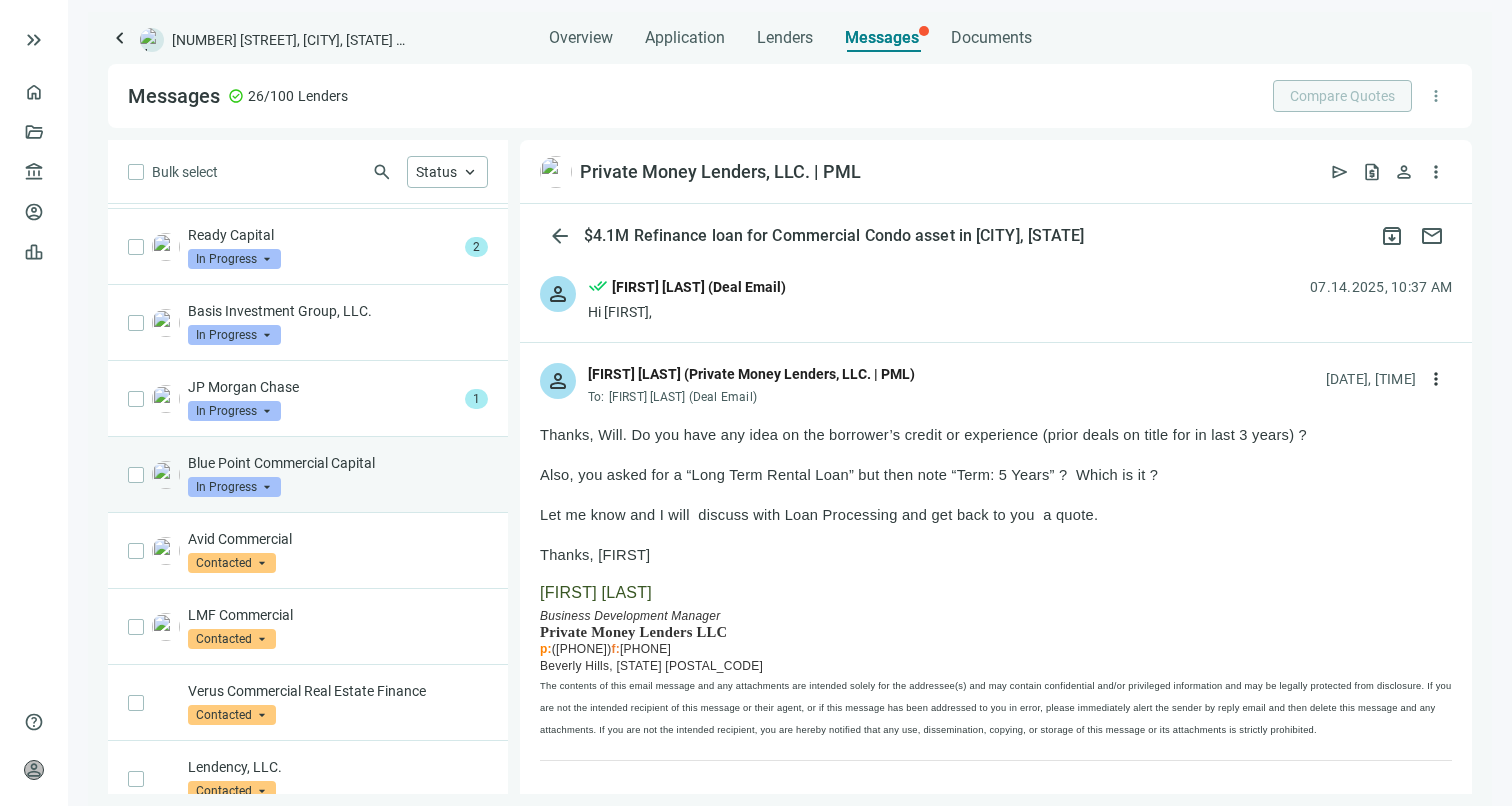 scroll, scrollTop: 165, scrollLeft: 0, axis: vertical 